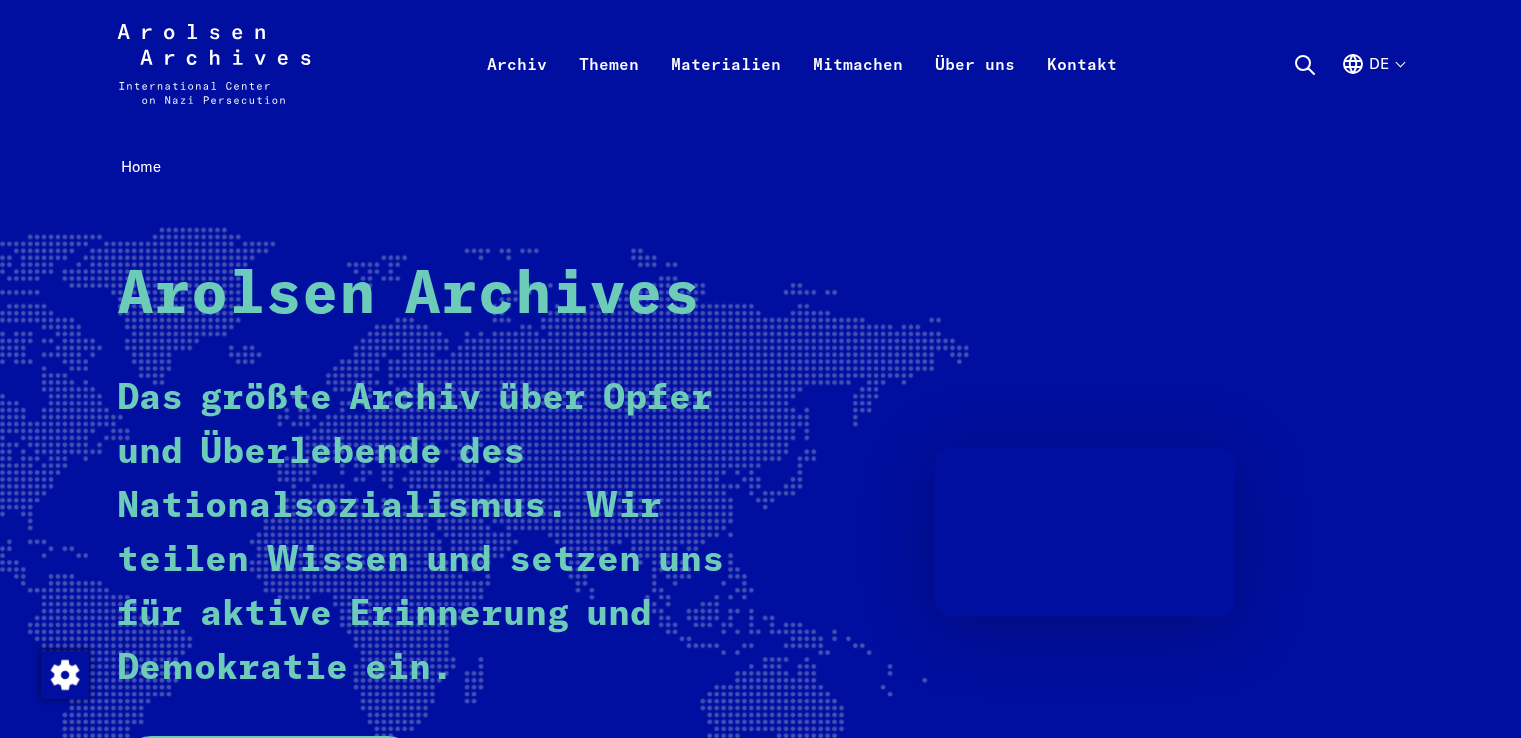 scroll, scrollTop: 0, scrollLeft: 0, axis: both 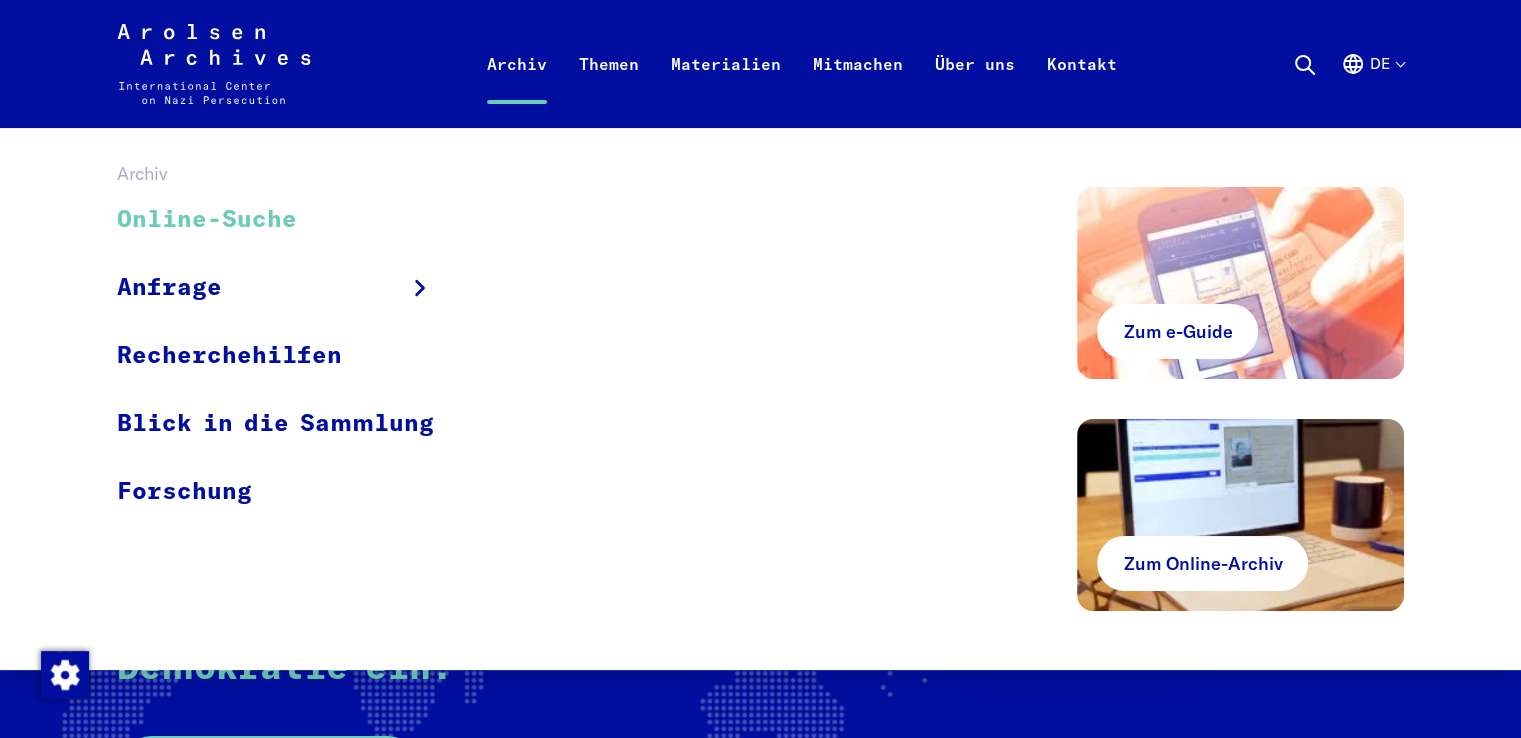 click on "Online-Suche" at bounding box center (288, 220) 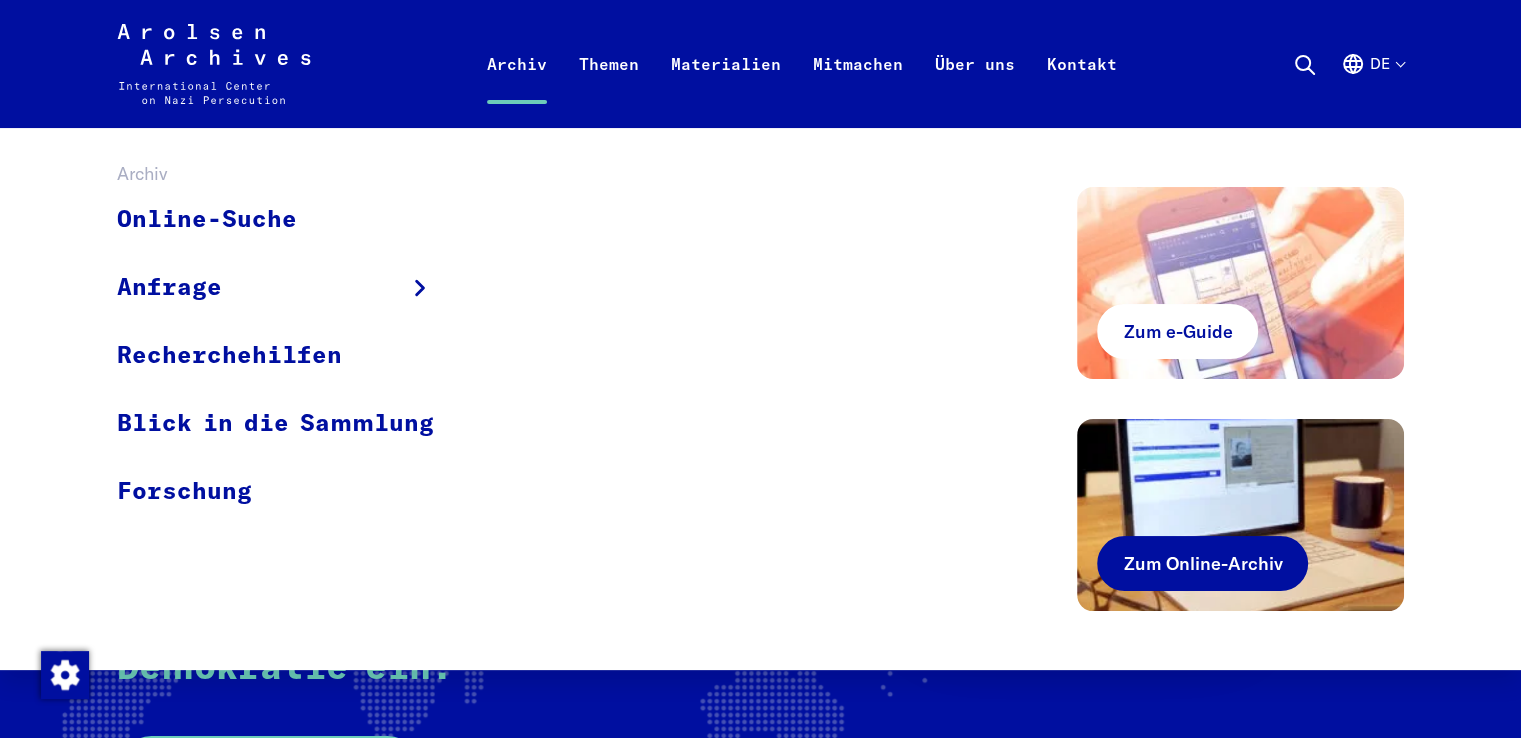 click on "Zum Online-Archiv" at bounding box center [1202, 563] 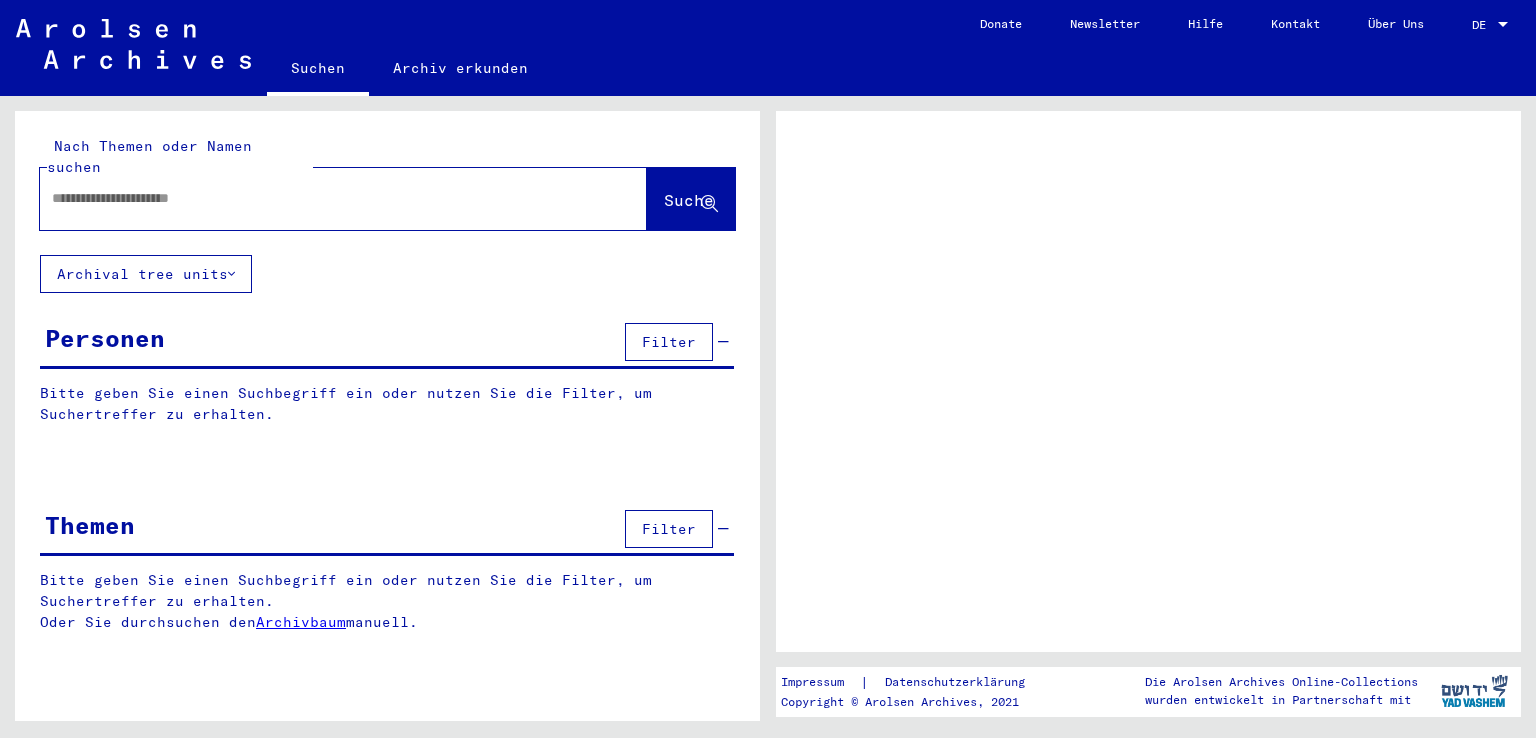 scroll, scrollTop: 0, scrollLeft: 0, axis: both 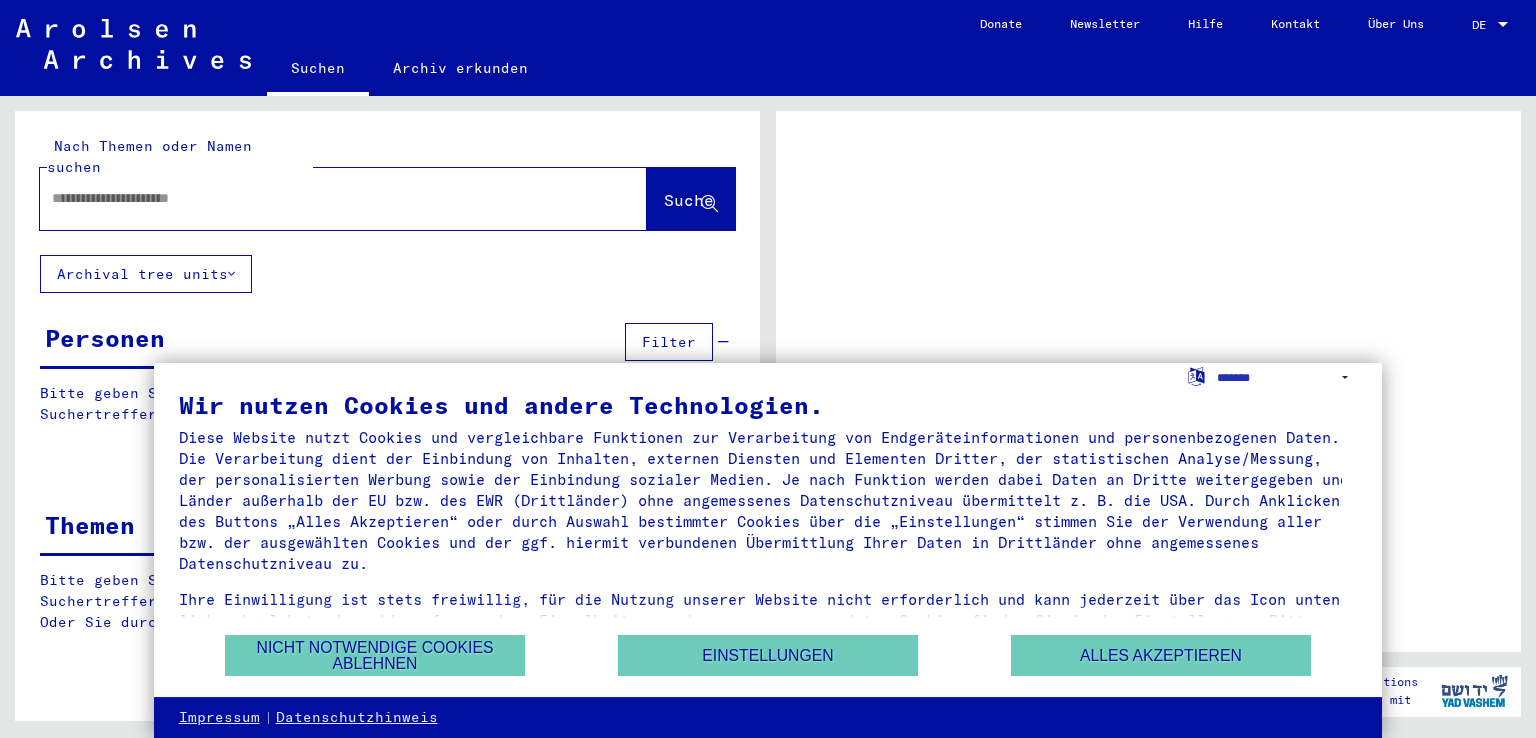 click at bounding box center (325, 198) 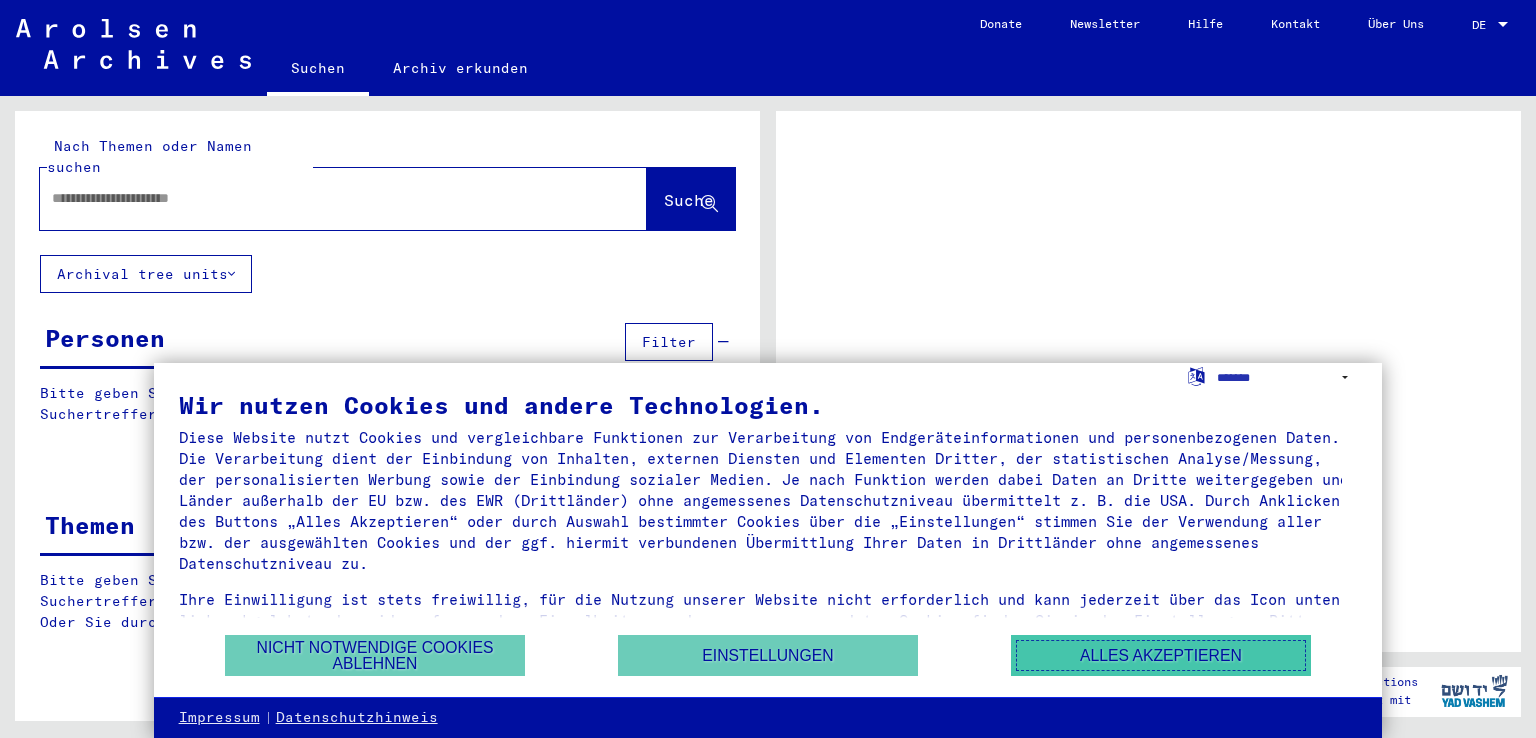 click on "Alles akzeptieren" at bounding box center [1161, 655] 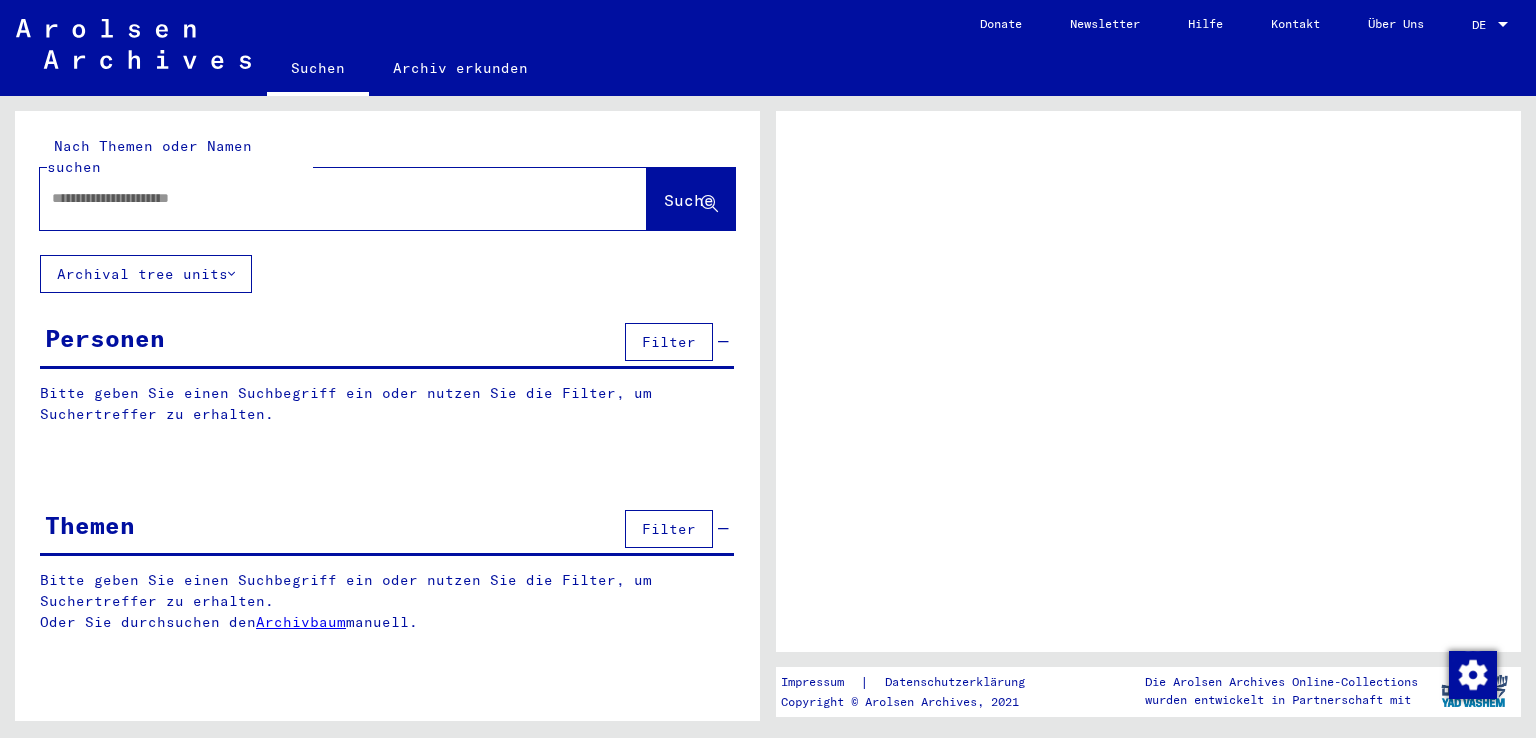 click at bounding box center (325, 198) 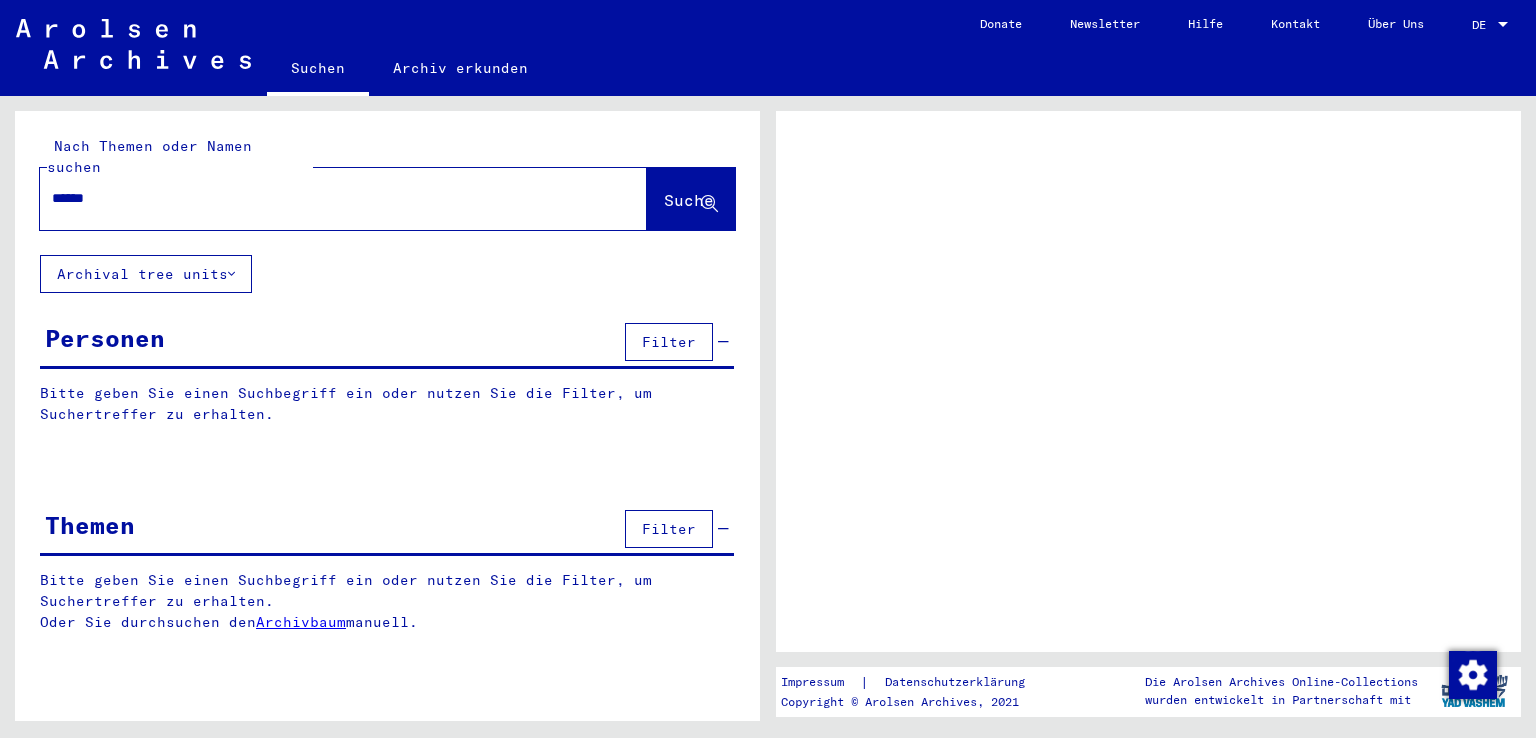 type on "******" 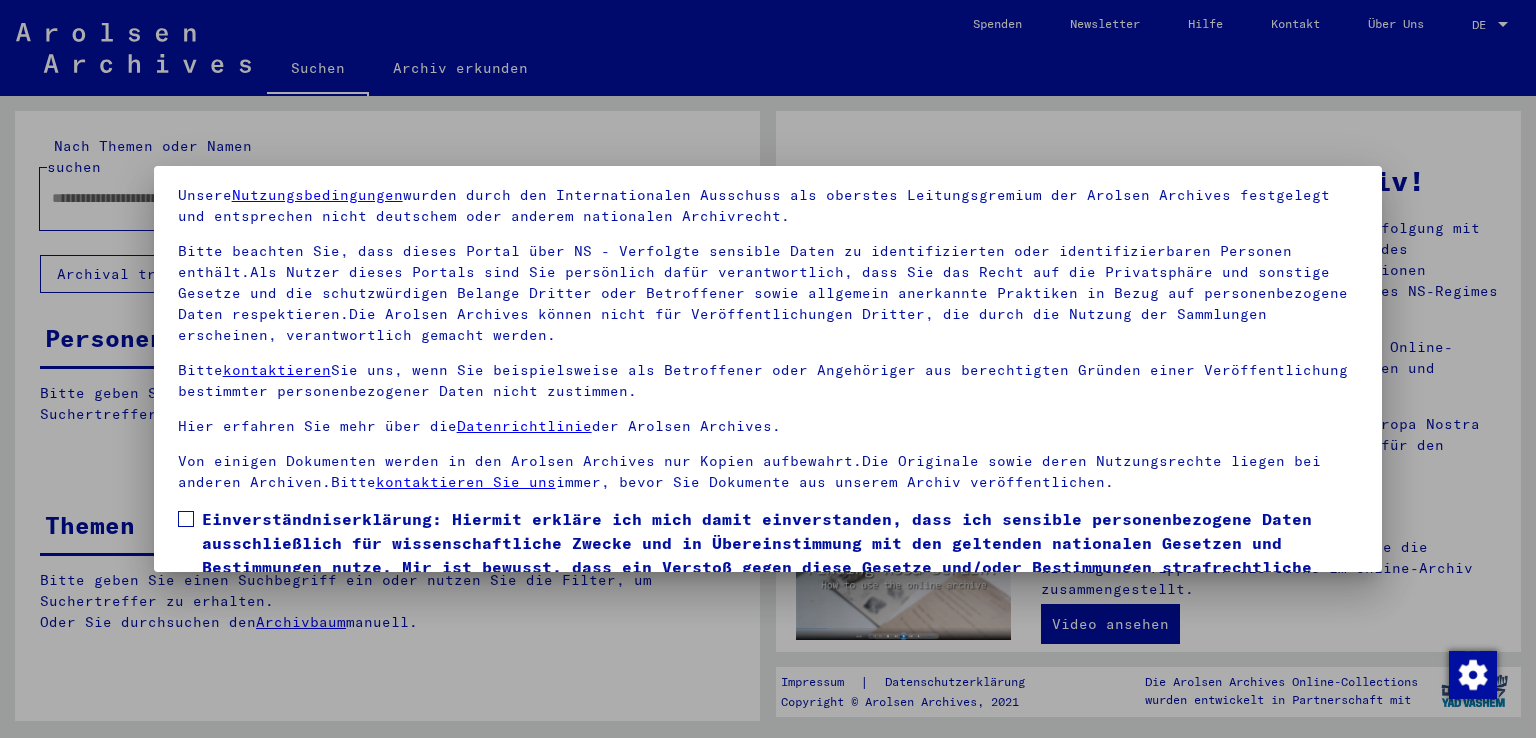 scroll, scrollTop: 173, scrollLeft: 0, axis: vertical 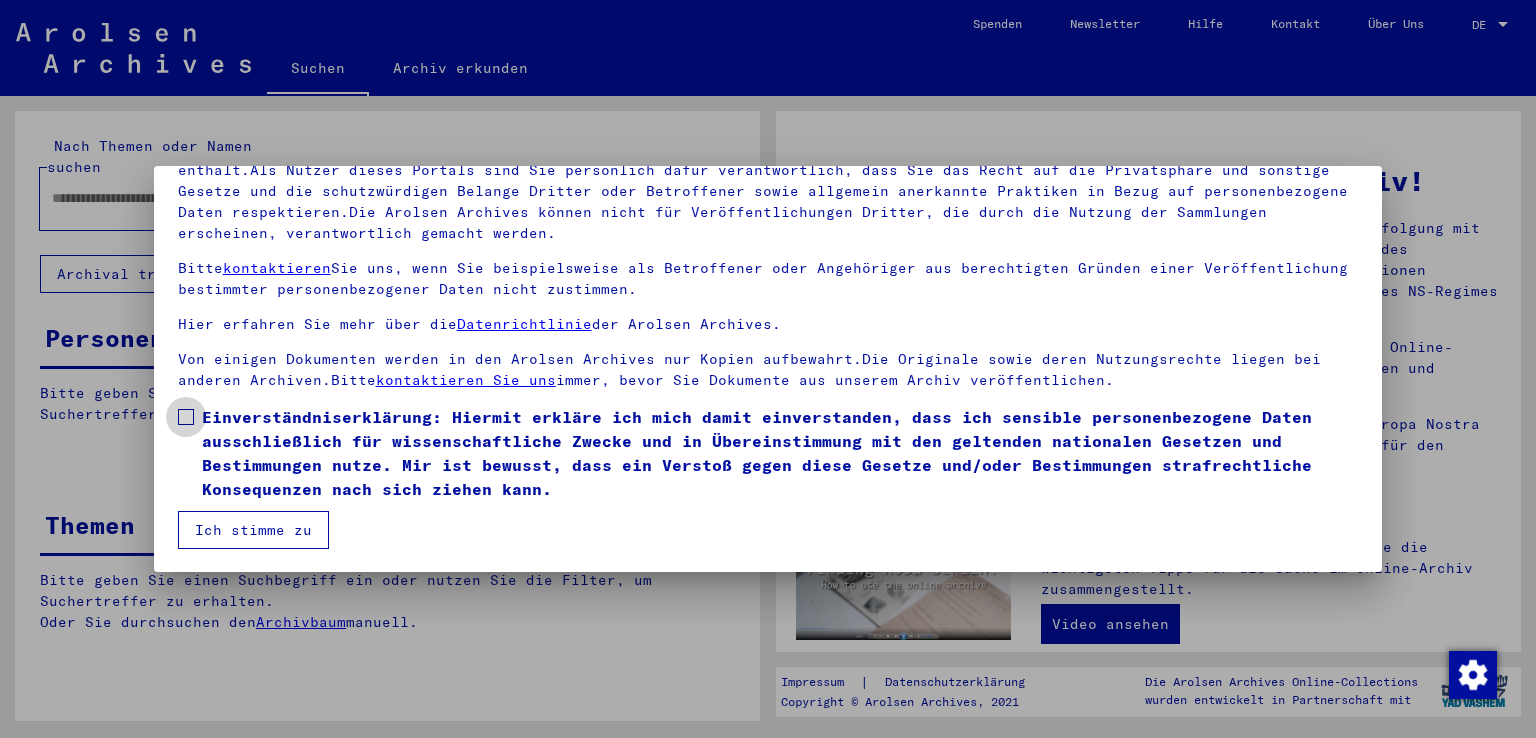 click on "Einverständniserklärung: Hiermit erkläre ich mich damit einverstanden, dass ich sensible personenbezogene Daten ausschließlich für wissenschaftliche Zwecke und in Übereinstimmung mit den geltenden nationalen Gesetzen und Bestimmungen nutze. Mir ist bewusst, dass ein Verstoß gegen diese Gesetze und/oder Bestimmungen strafrechtliche Konsequenzen nach sich ziehen kann." at bounding box center [768, 453] 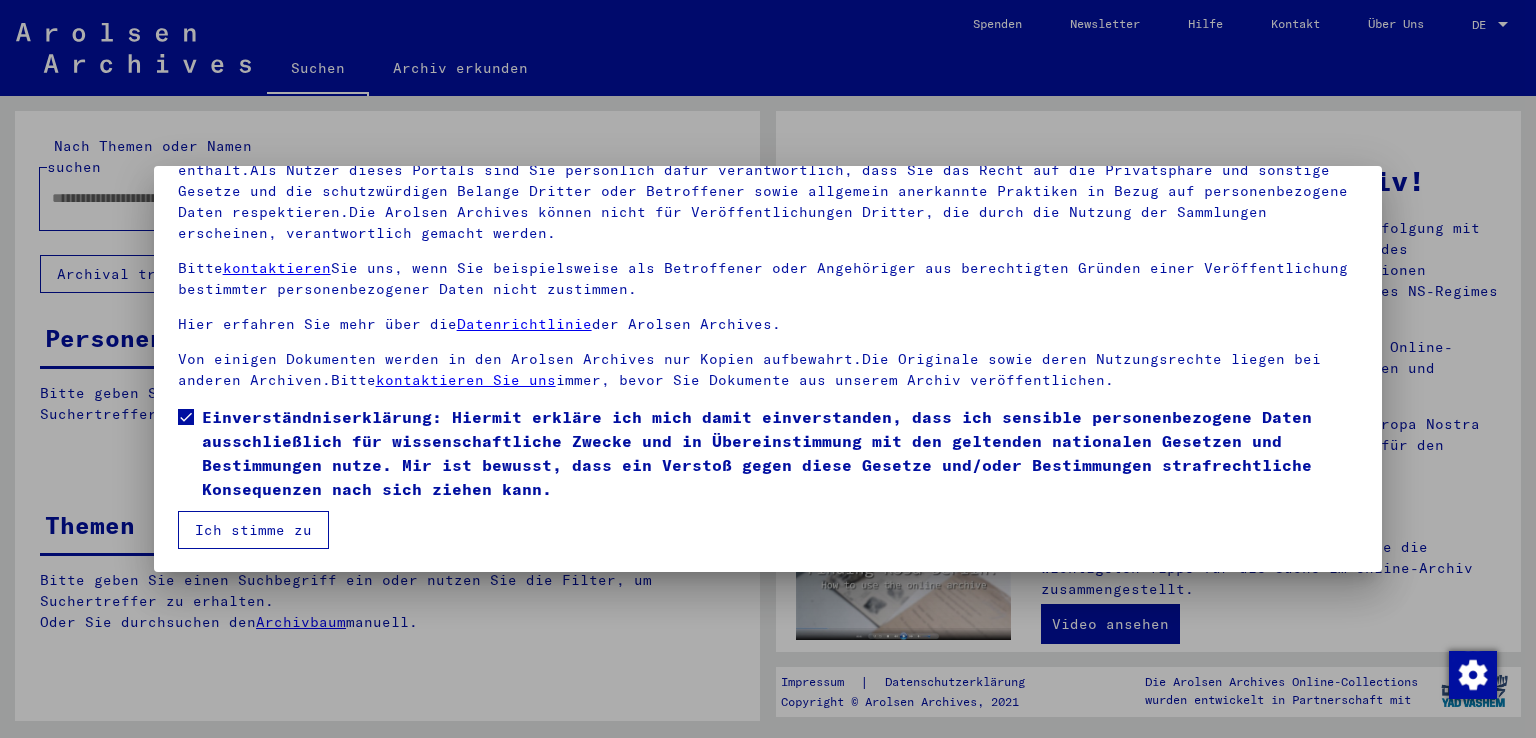 click on "Ich stimme zu" at bounding box center [253, 530] 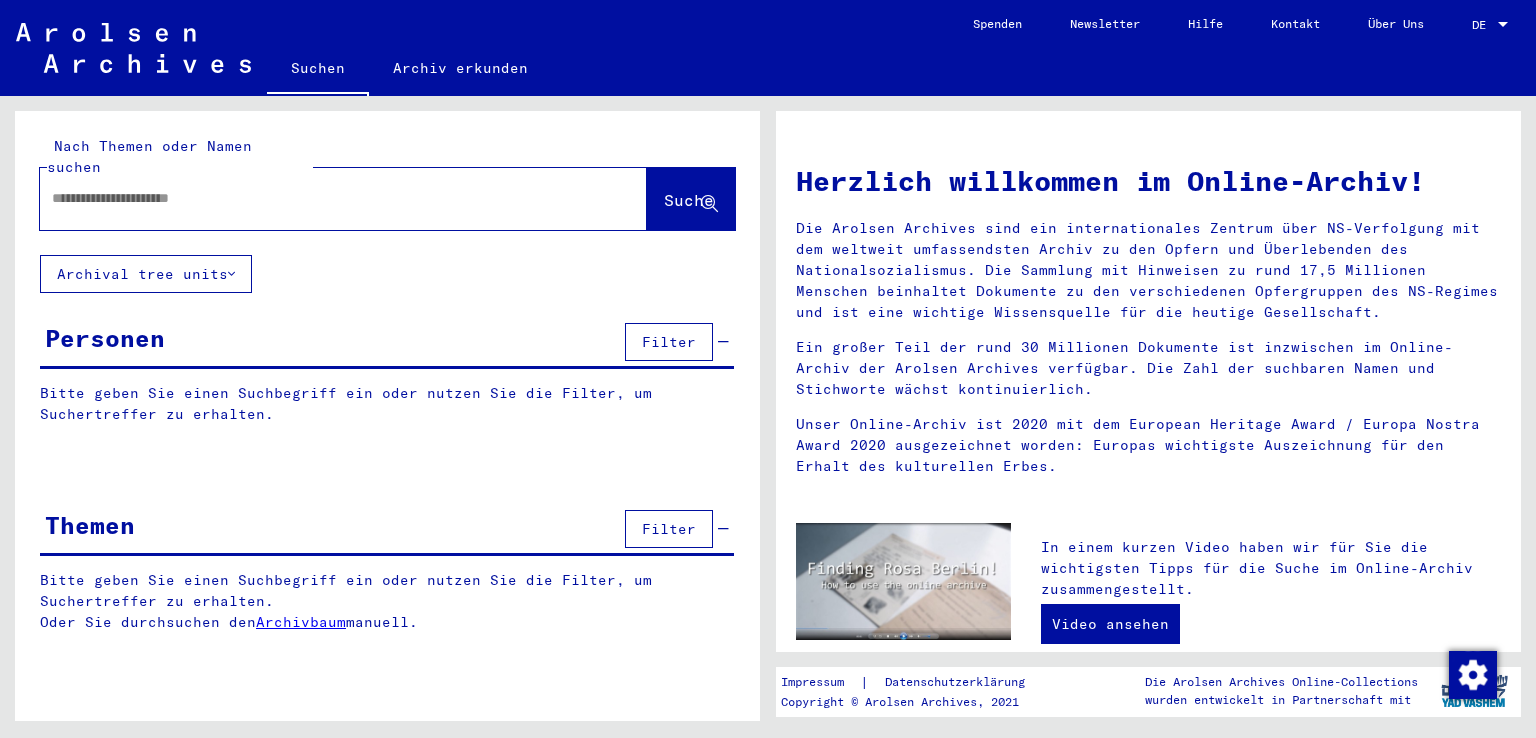click at bounding box center (319, 198) 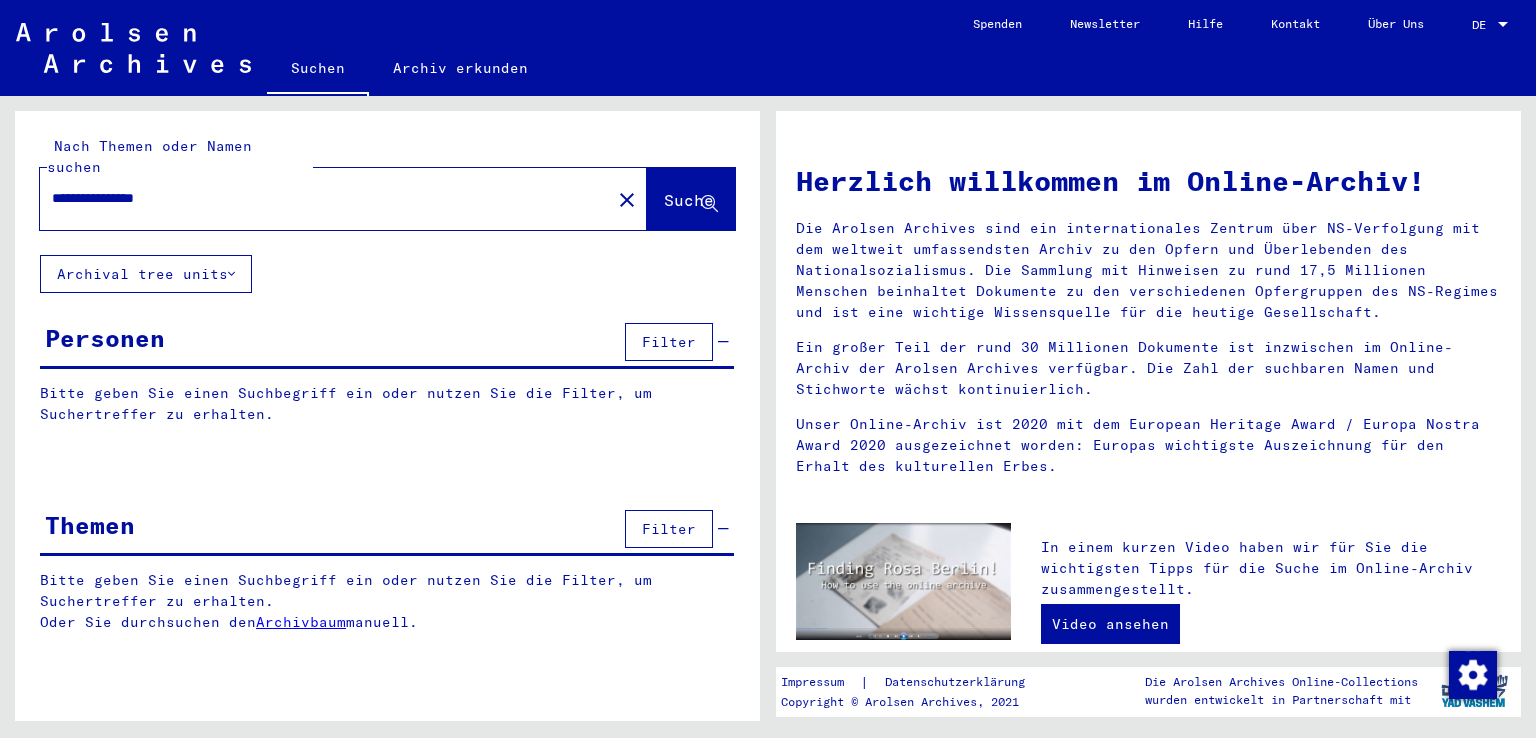 click on "**********" at bounding box center [319, 198] 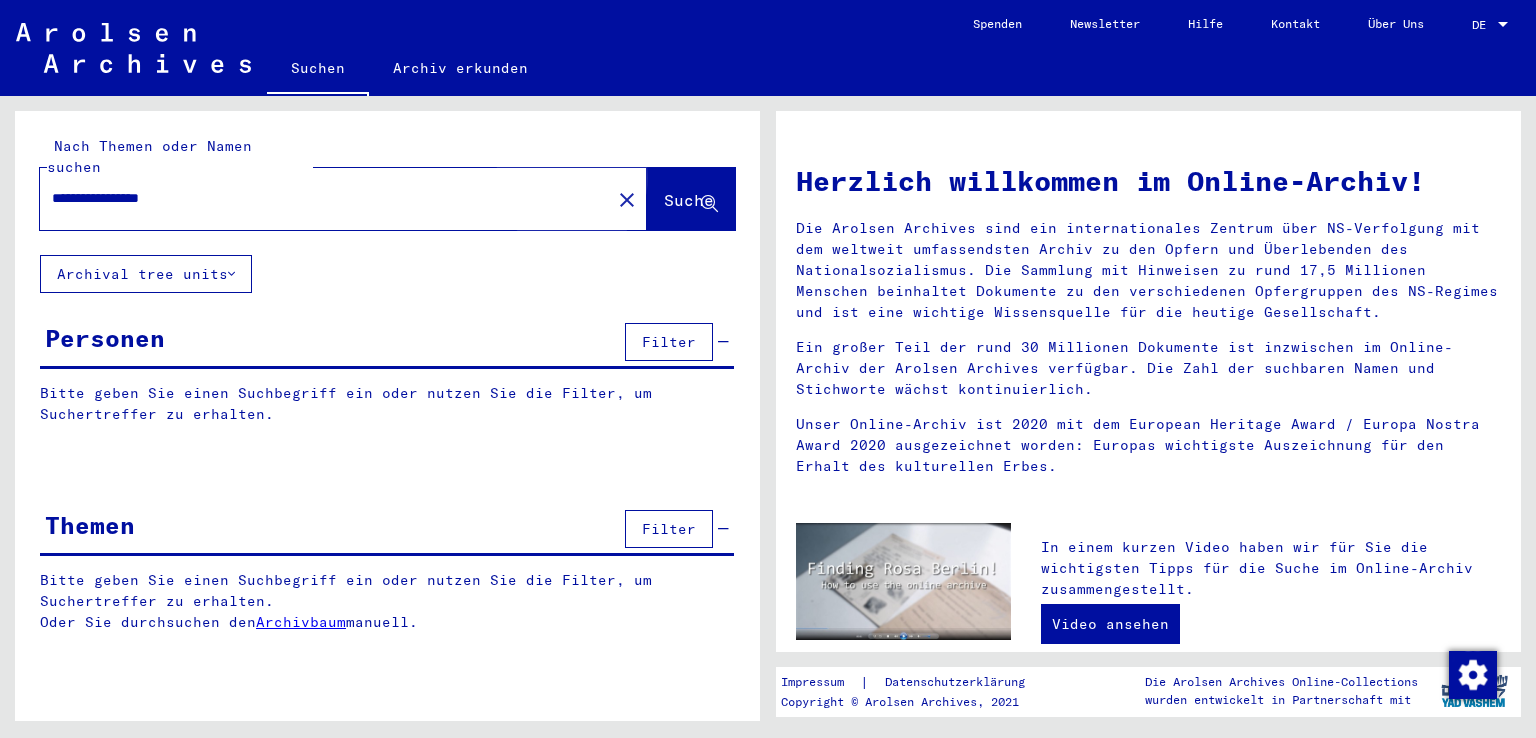 click on "Suche" 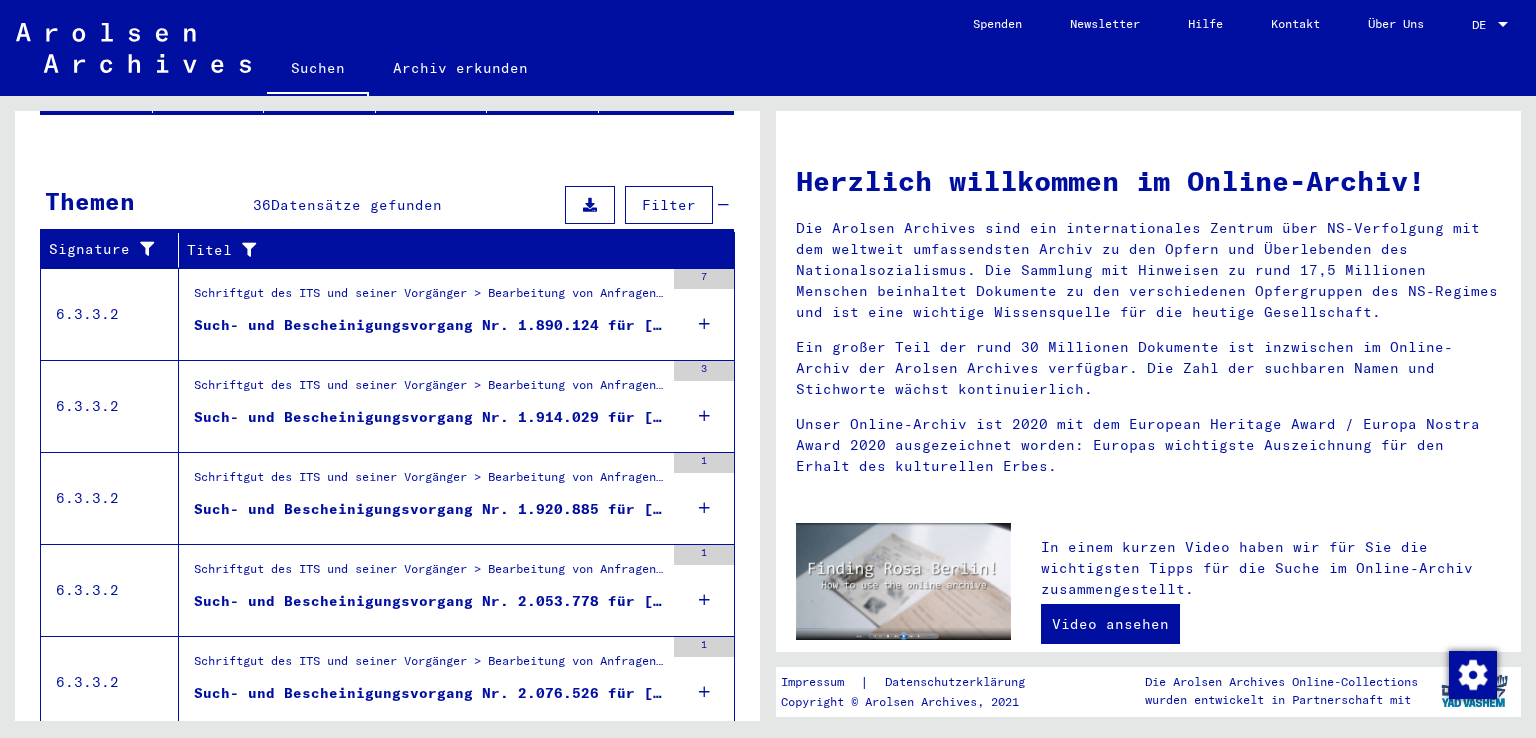 scroll, scrollTop: 352, scrollLeft: 0, axis: vertical 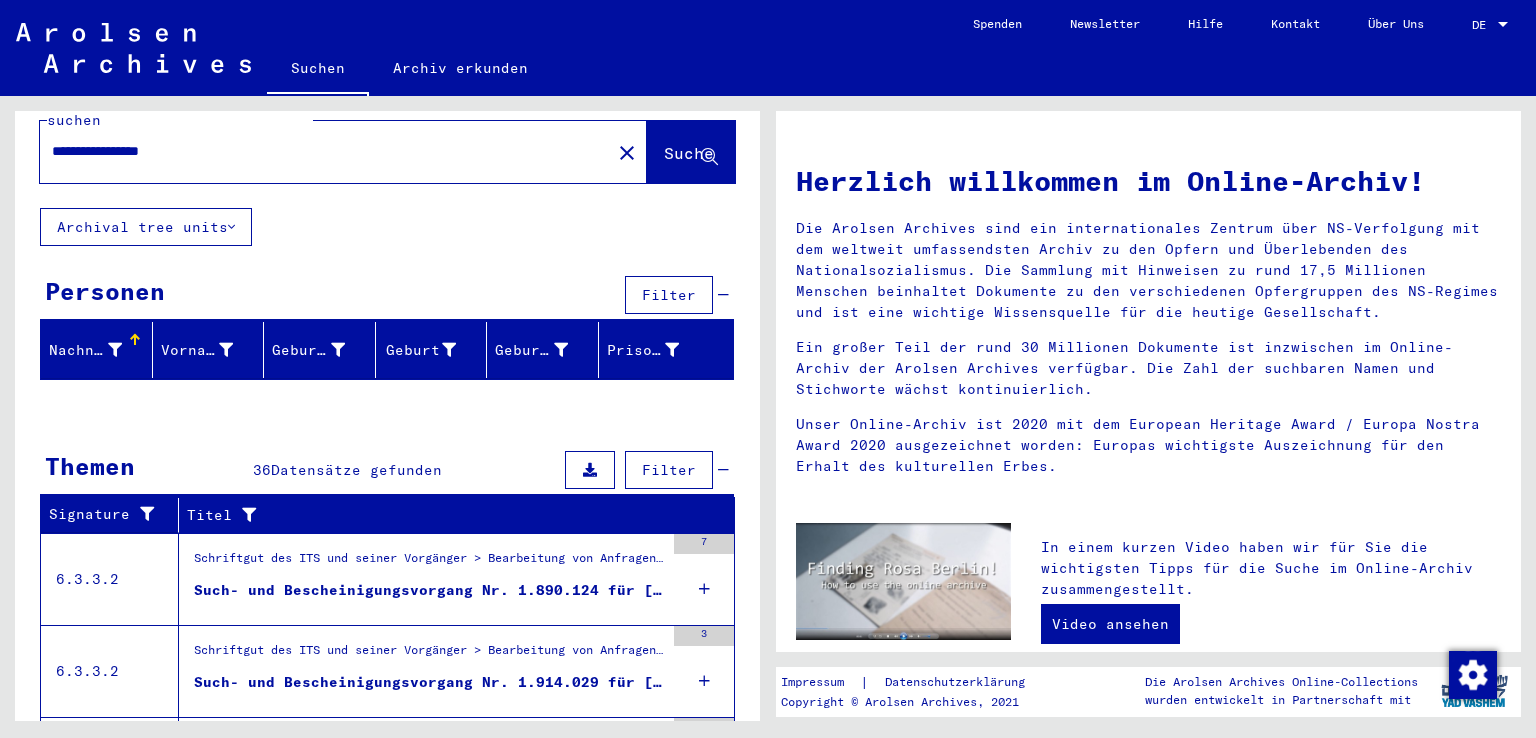 click on "**********" at bounding box center [319, 151] 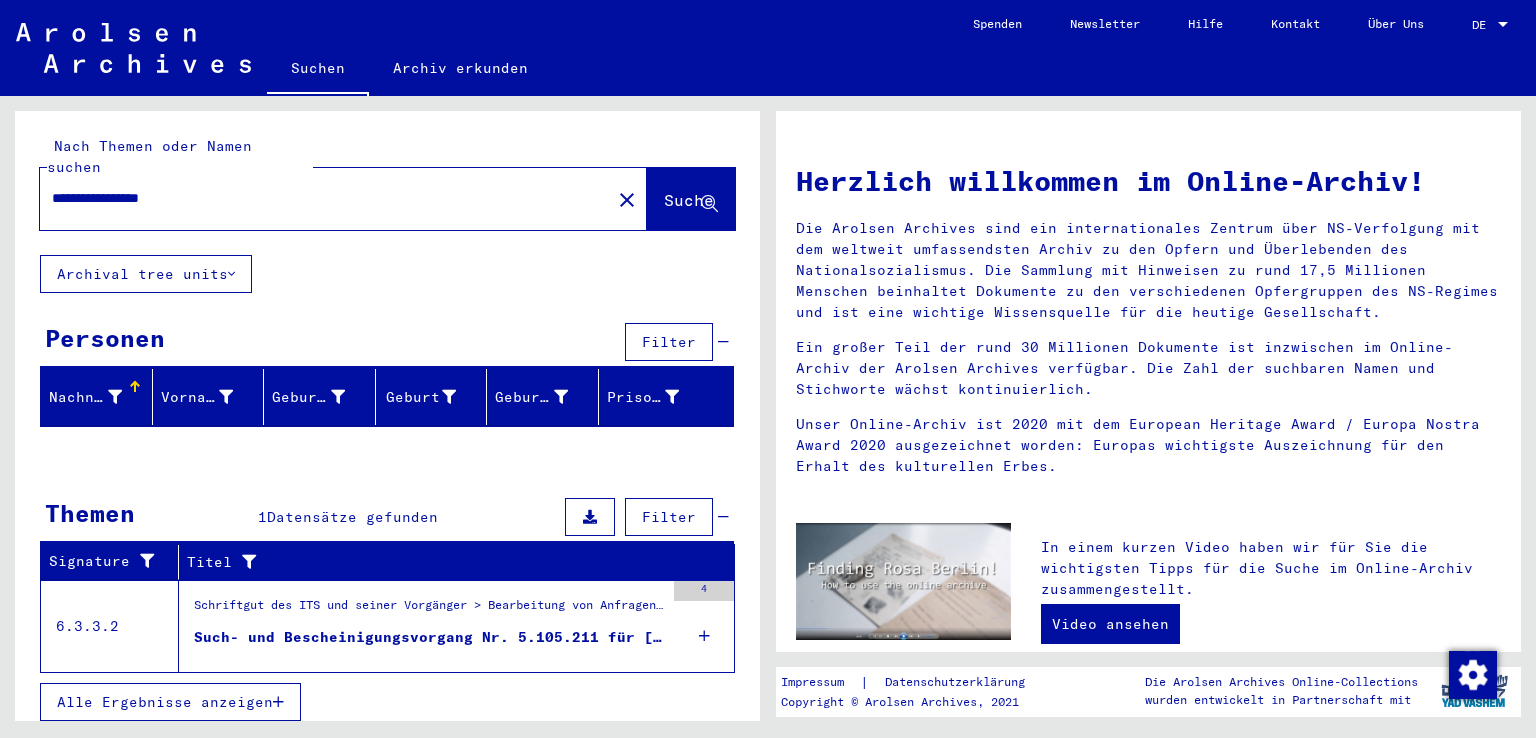 type on "**********" 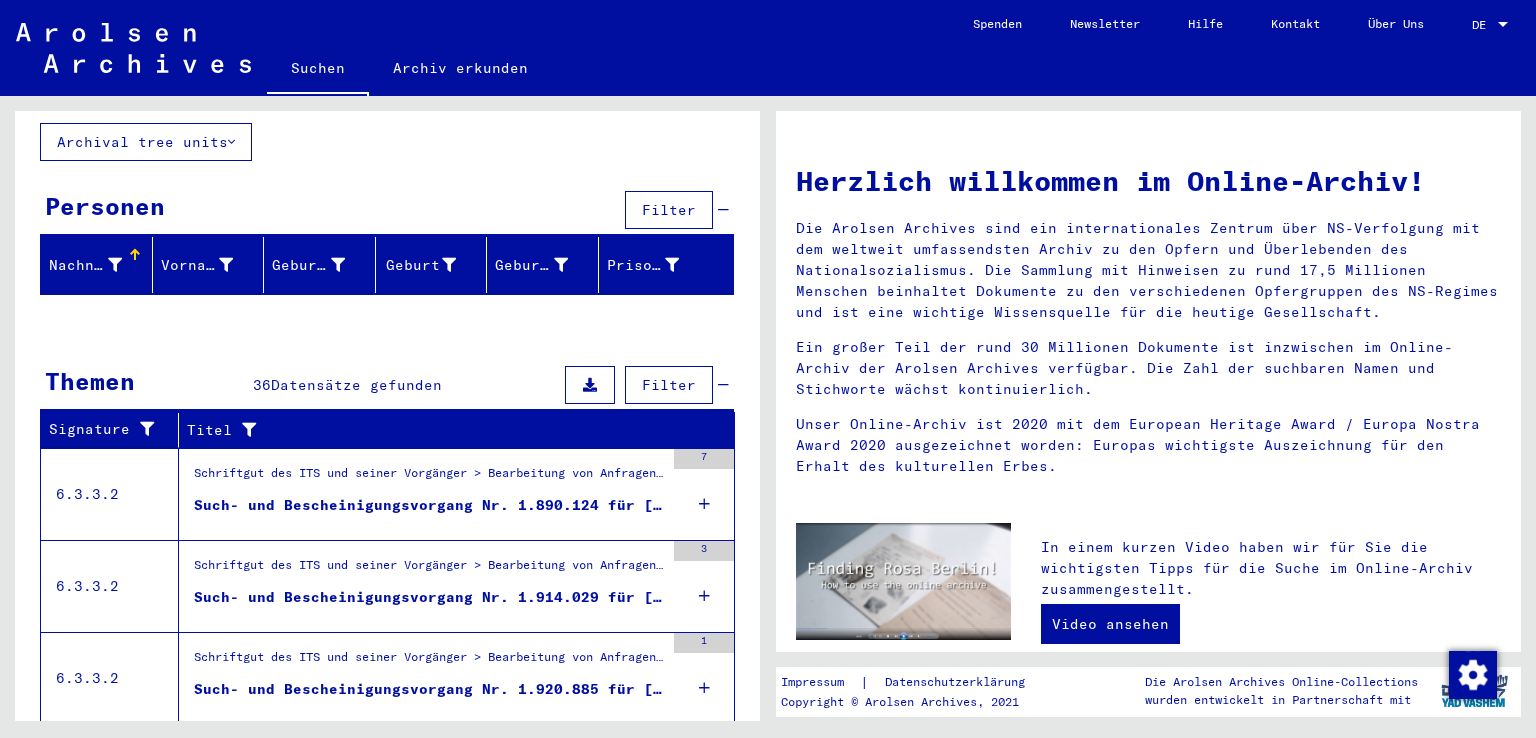 scroll, scrollTop: 221, scrollLeft: 0, axis: vertical 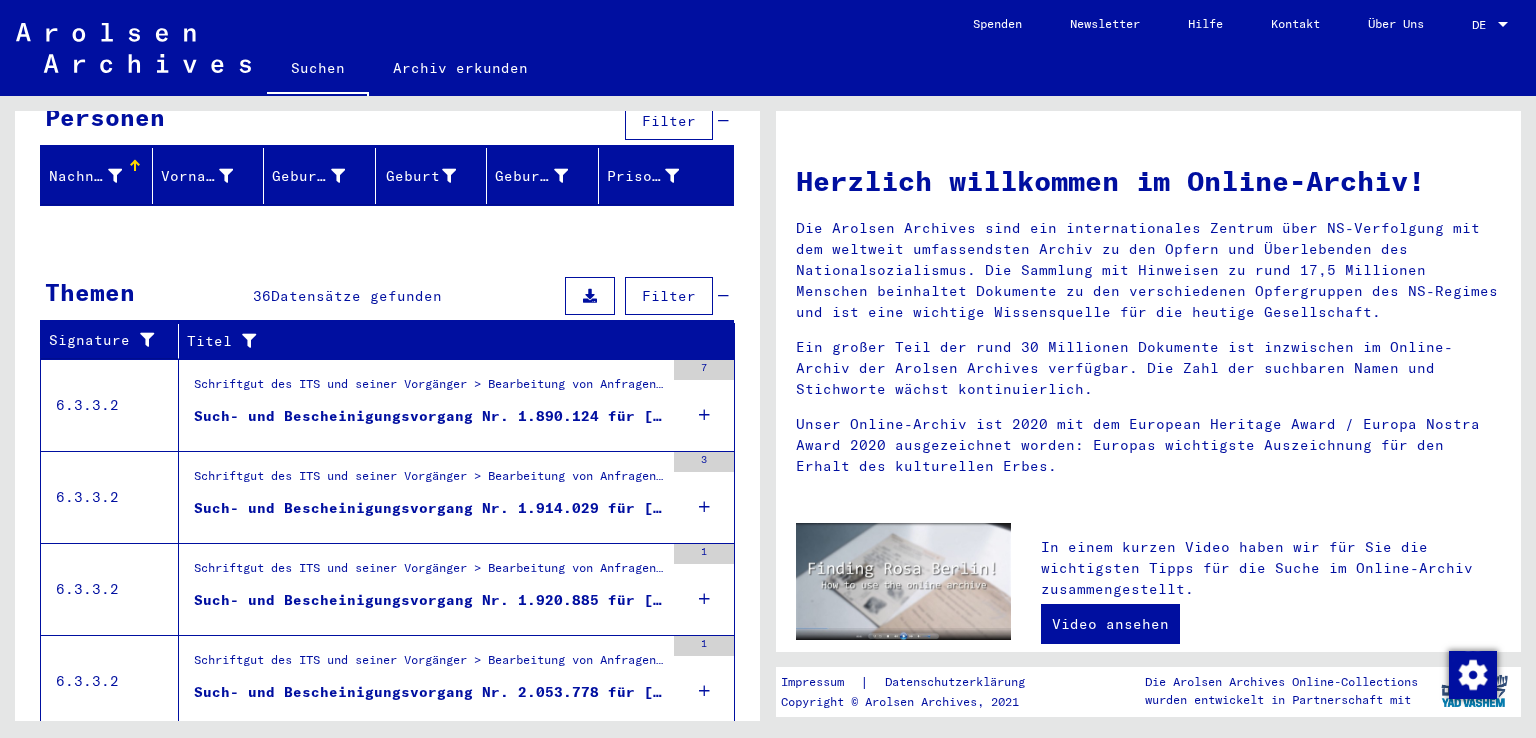 click on "Such- und Bescheinigungsvorgang Nr. 1.890.124 für [LAST], [FIRST] geboren 18.04.1928" at bounding box center (429, 416) 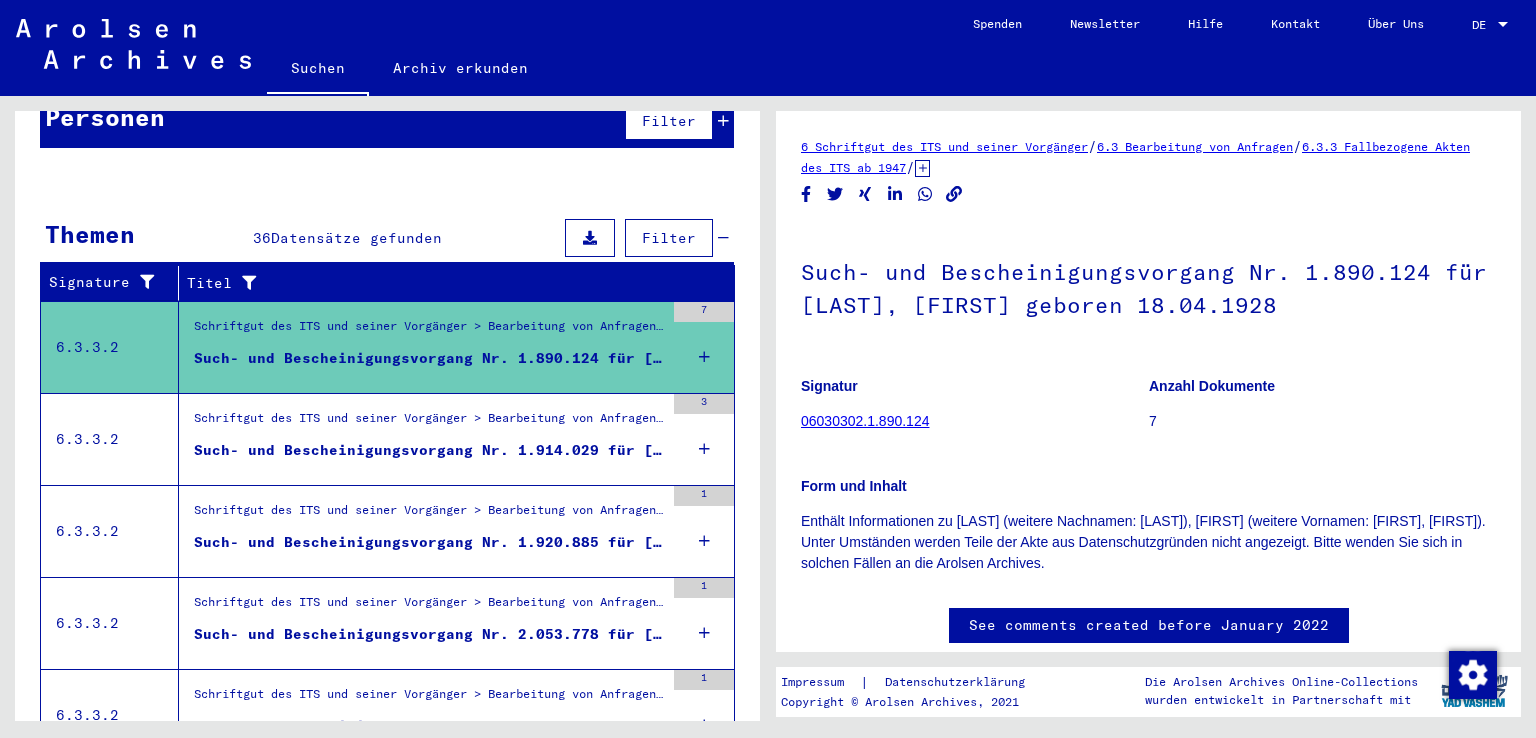scroll, scrollTop: 0, scrollLeft: 0, axis: both 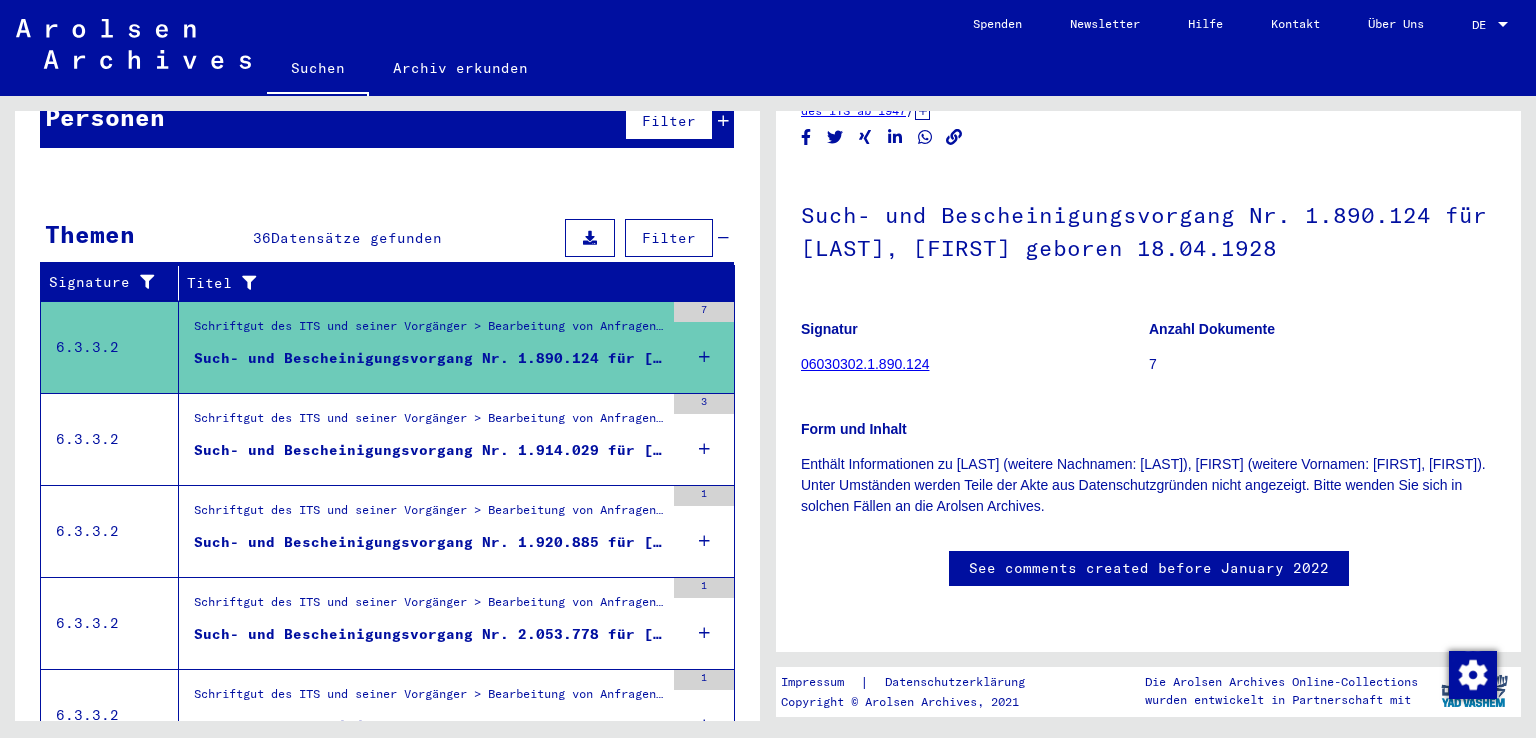 click on "06030302.1.890.124" 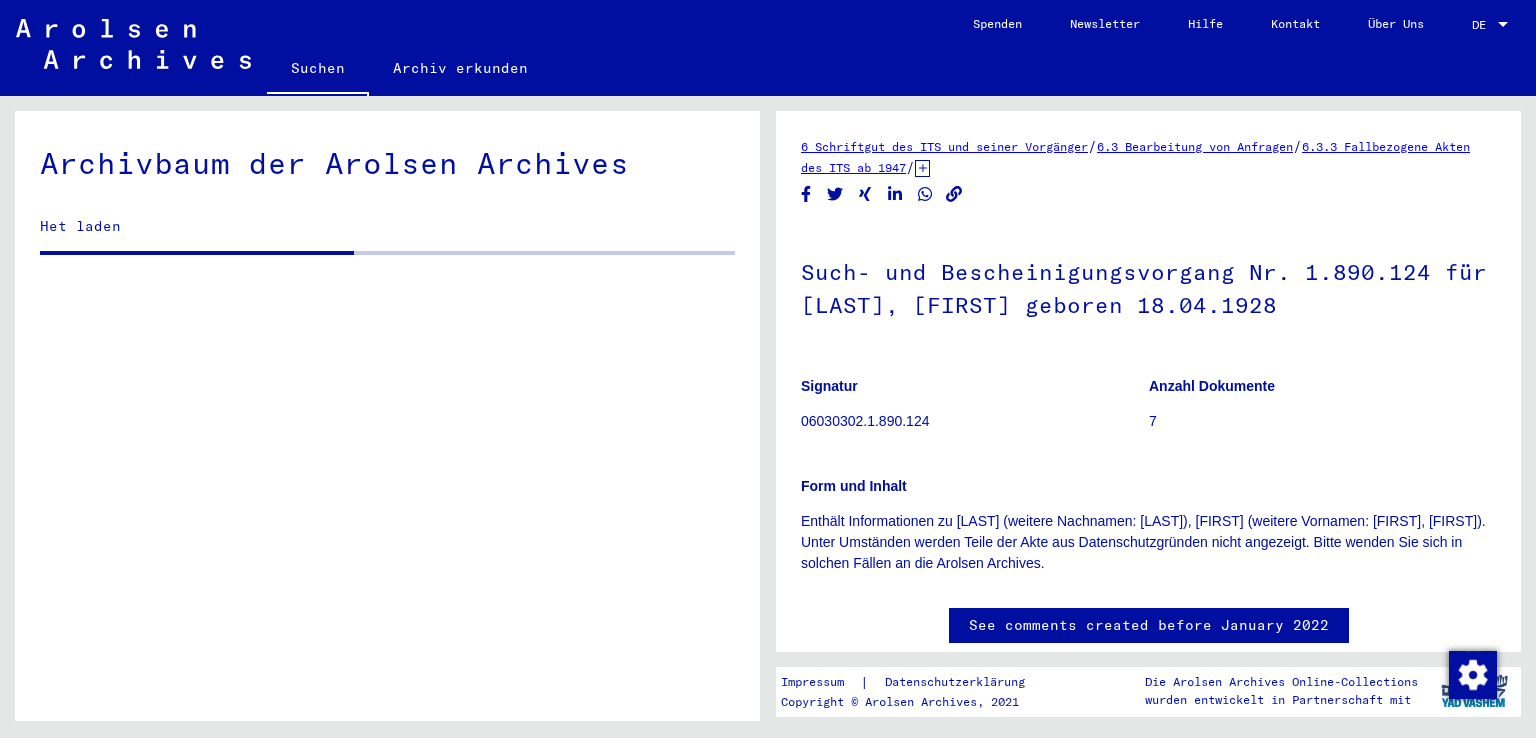scroll, scrollTop: 0, scrollLeft: 0, axis: both 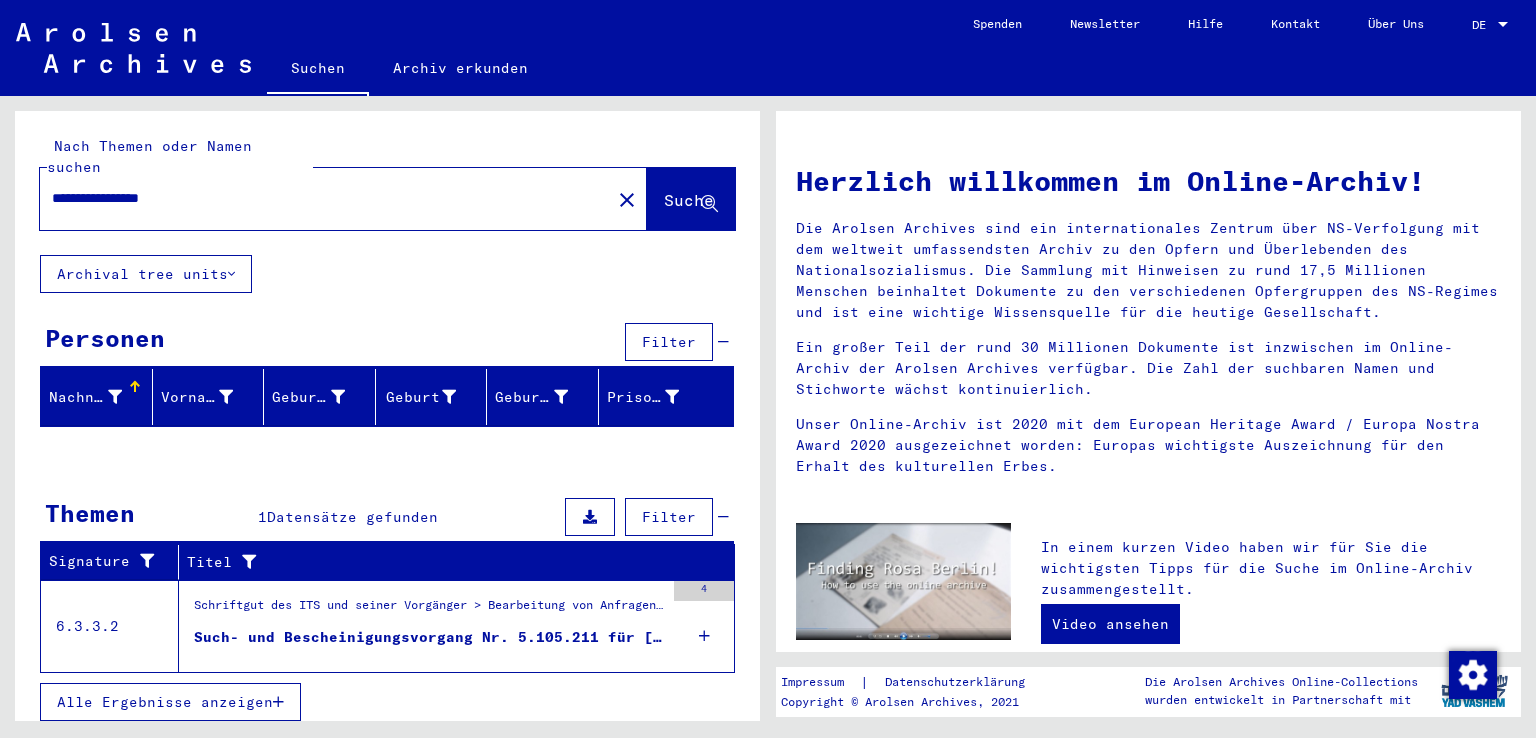 click on "**********" at bounding box center (319, 198) 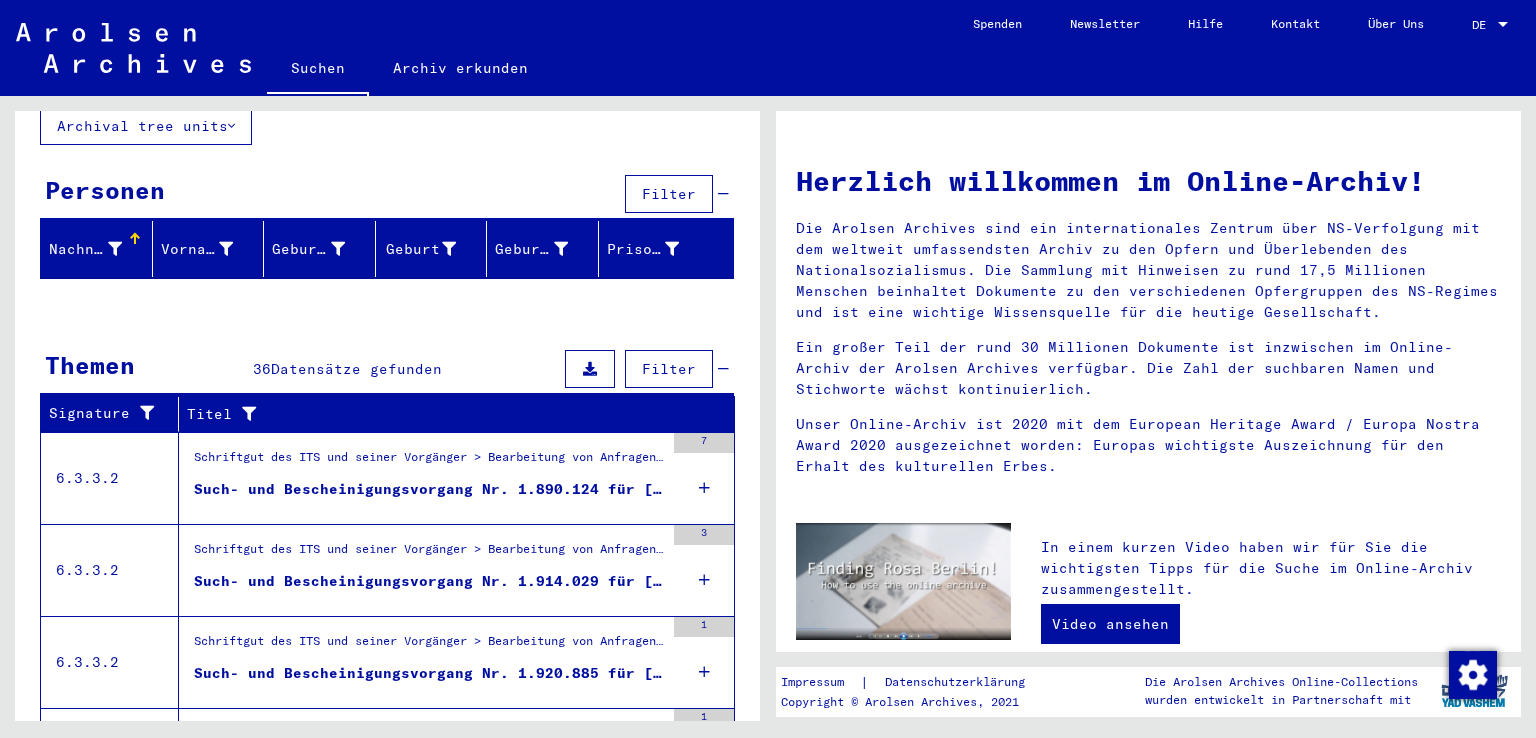 scroll, scrollTop: 184, scrollLeft: 0, axis: vertical 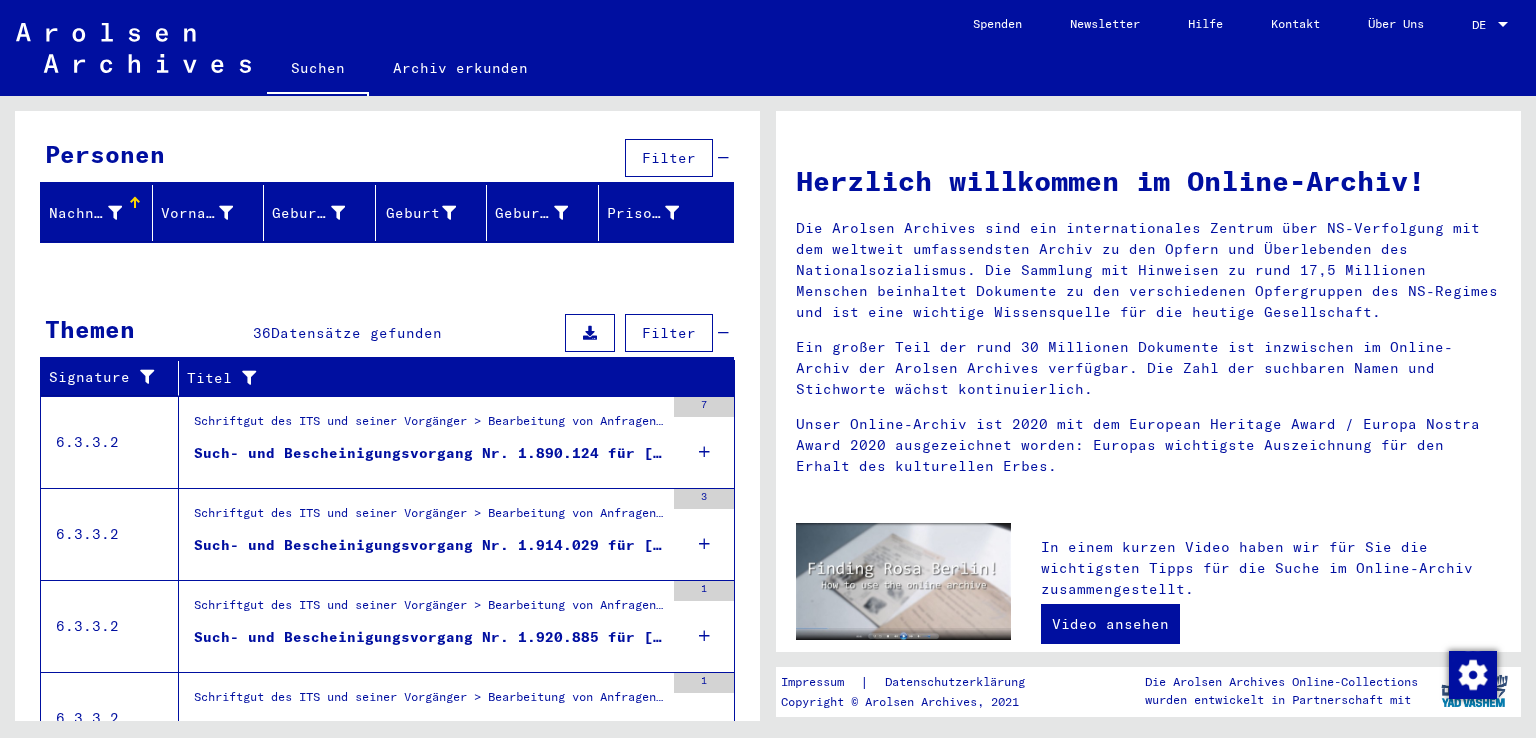 click on "Such- und Bescheinigungsvorgang Nr. 1.914.029 für [LAST], [FIRST] geboren 09.09.1936" at bounding box center (429, 545) 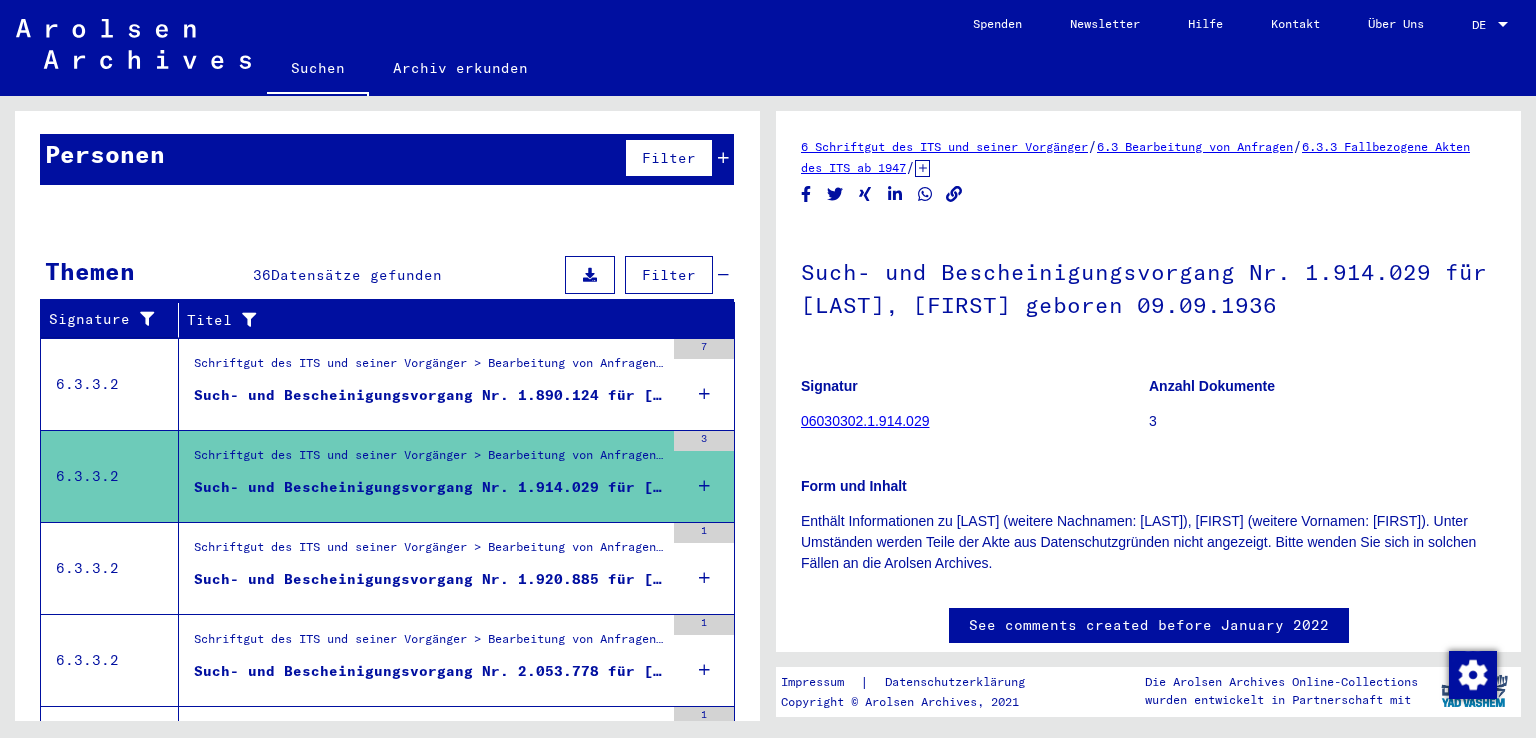 scroll, scrollTop: 0, scrollLeft: 0, axis: both 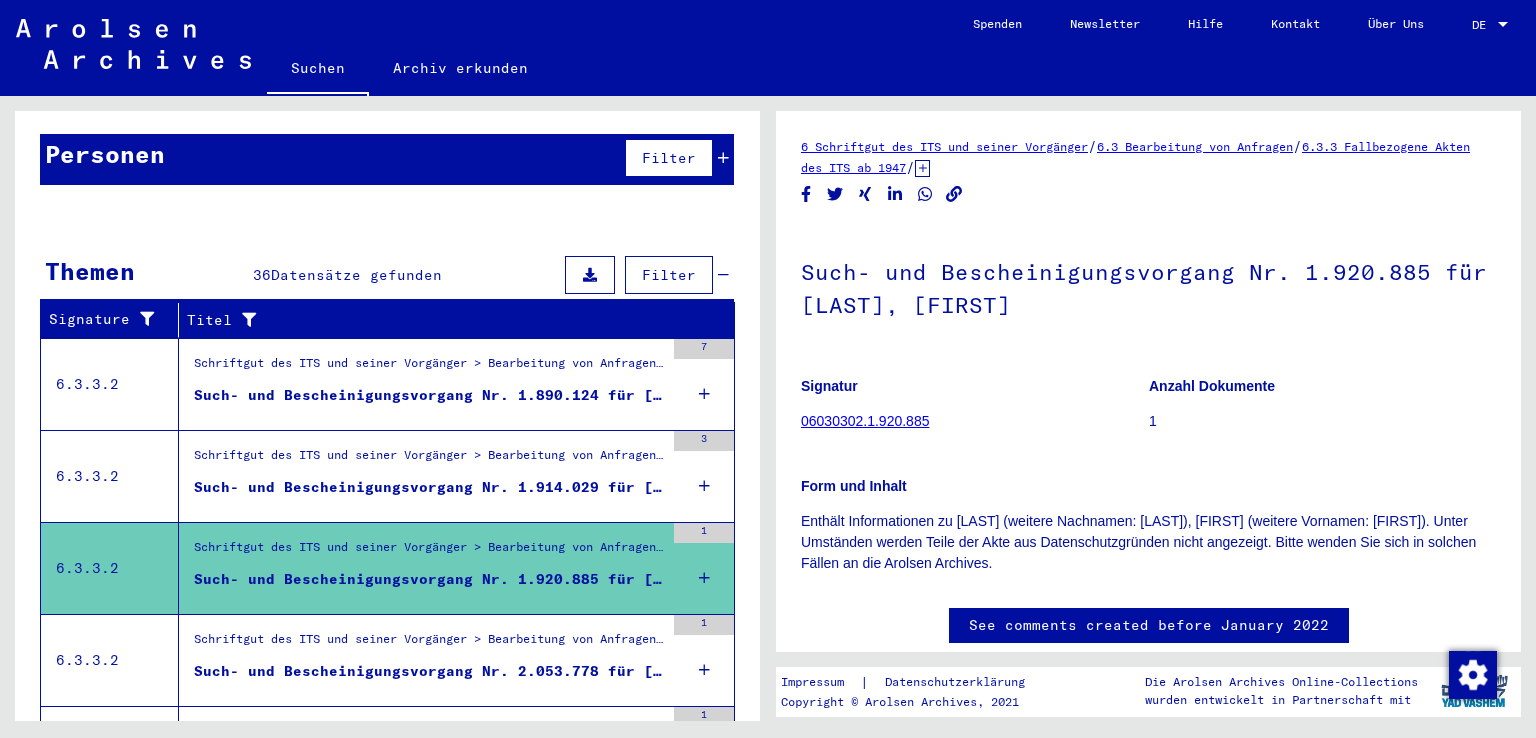 click on "Such- und Bescheinigungsvorgang Nr. 2.053.778 für [LAST], [FIRST] geboren [DATE]" at bounding box center [429, 671] 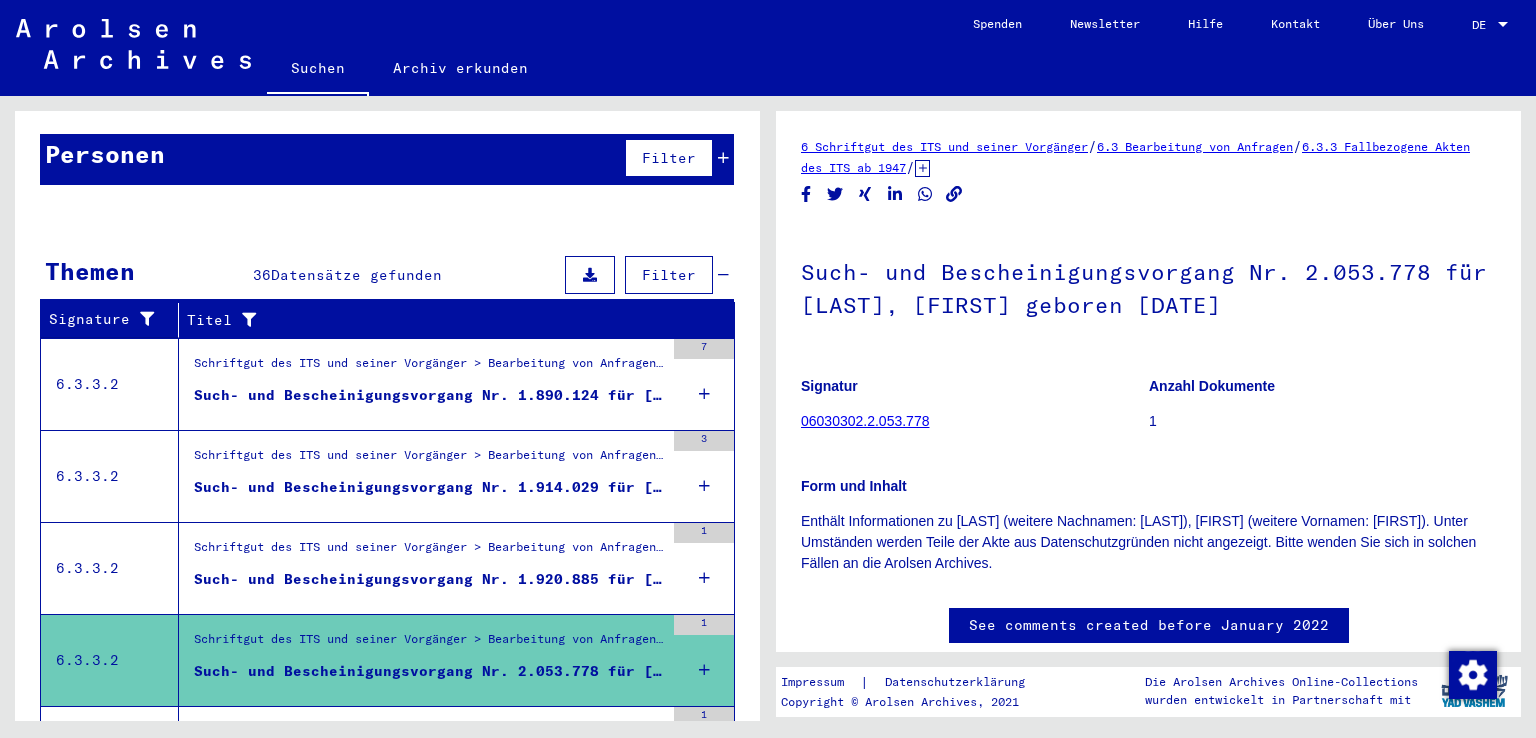 scroll, scrollTop: 0, scrollLeft: 0, axis: both 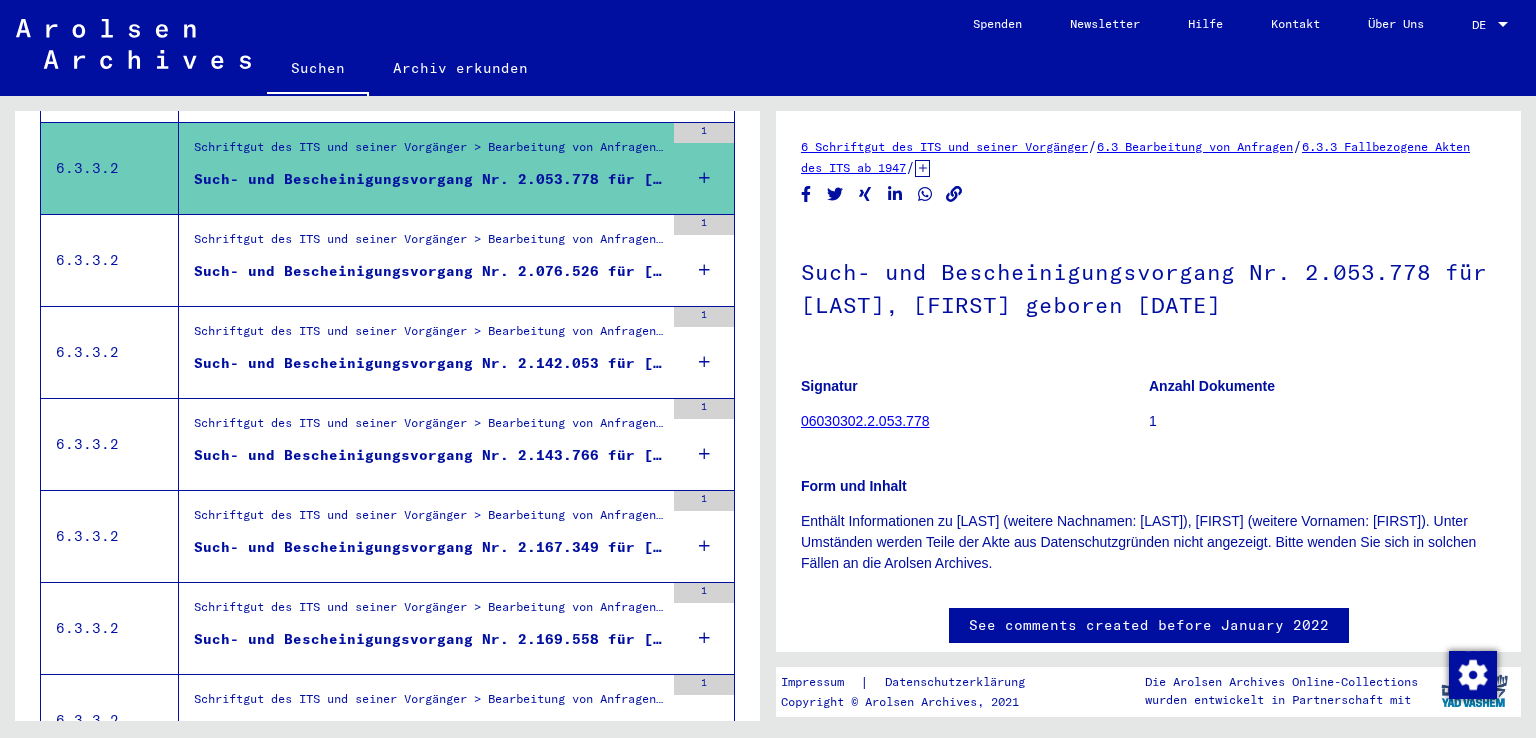 click on "Such- und Bescheinigungsvorgang Nr. 2.076.526 für [LAST], [FIRST] geboren [DATE]" at bounding box center [429, 271] 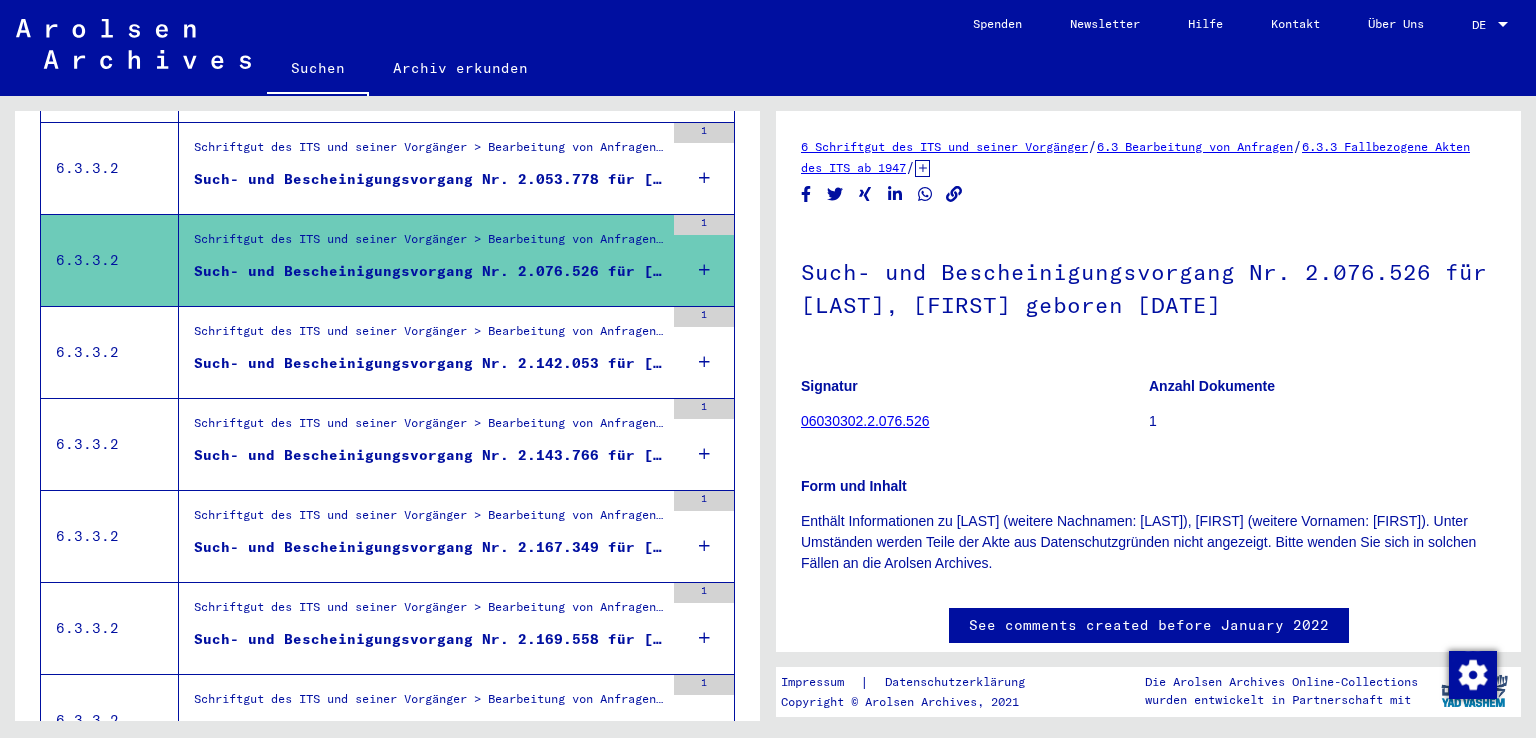 scroll, scrollTop: 0, scrollLeft: 0, axis: both 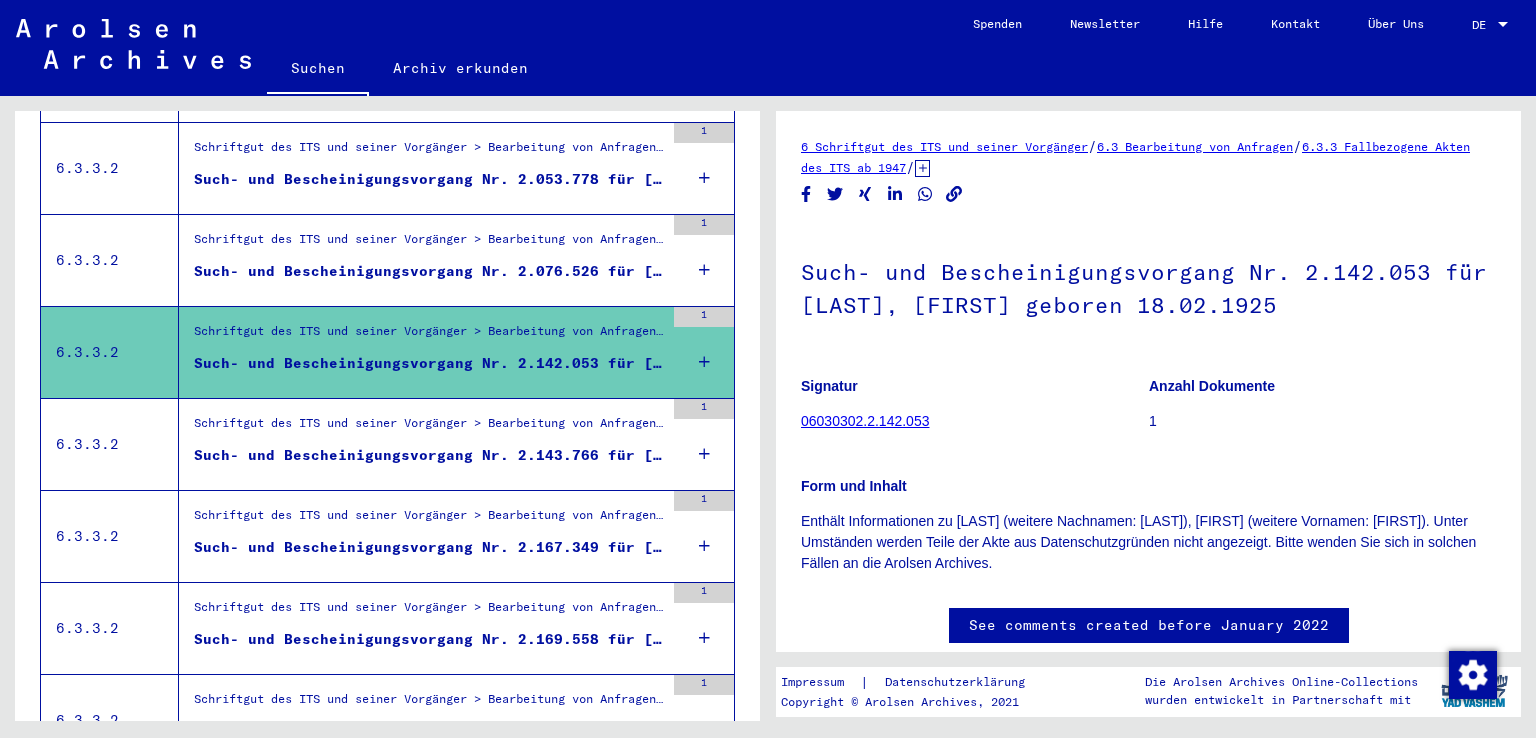 click on "Such- und Bescheinigungsvorgang Nr. 2.143.766 für [LAST], [FIRST] geboren [DATE]" at bounding box center [429, 455] 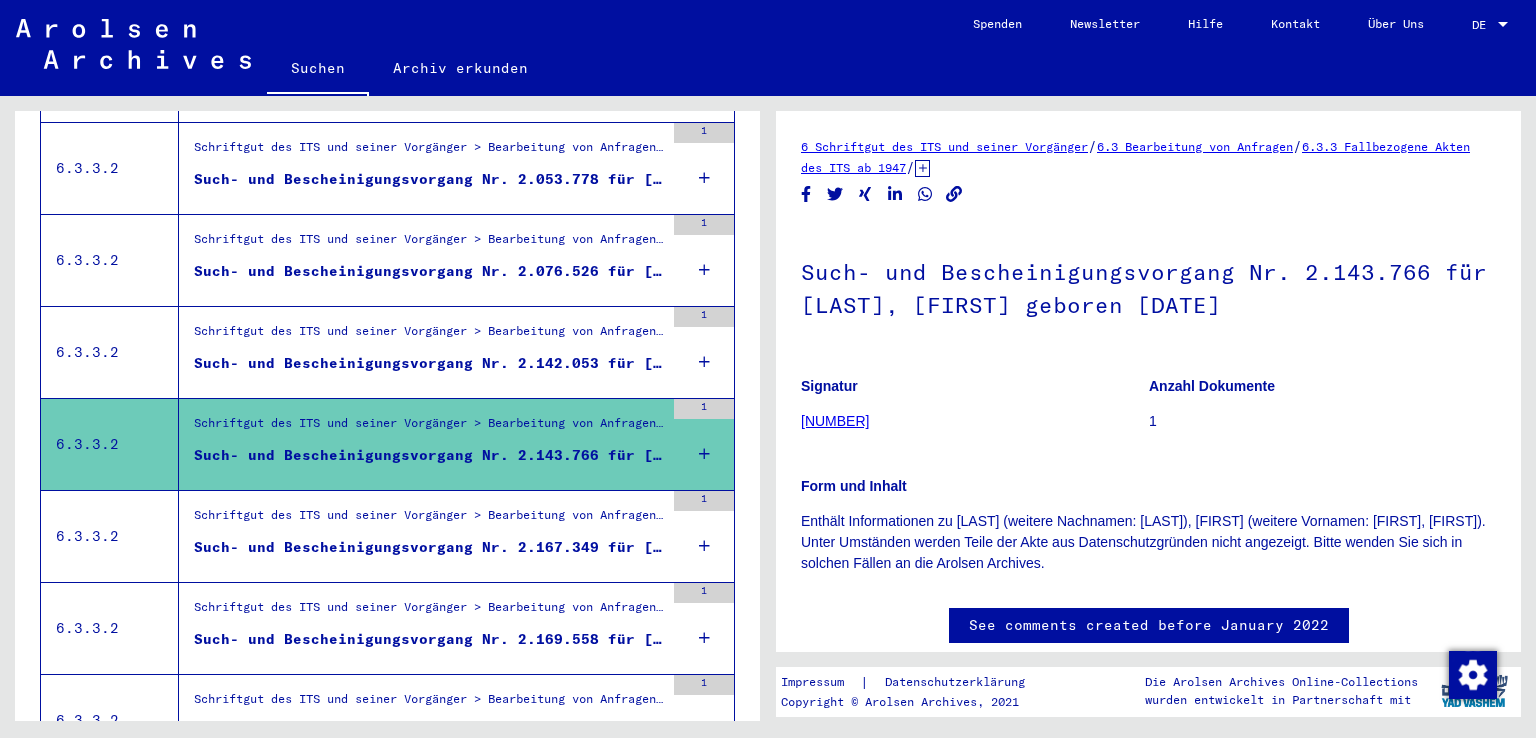scroll, scrollTop: 0, scrollLeft: 0, axis: both 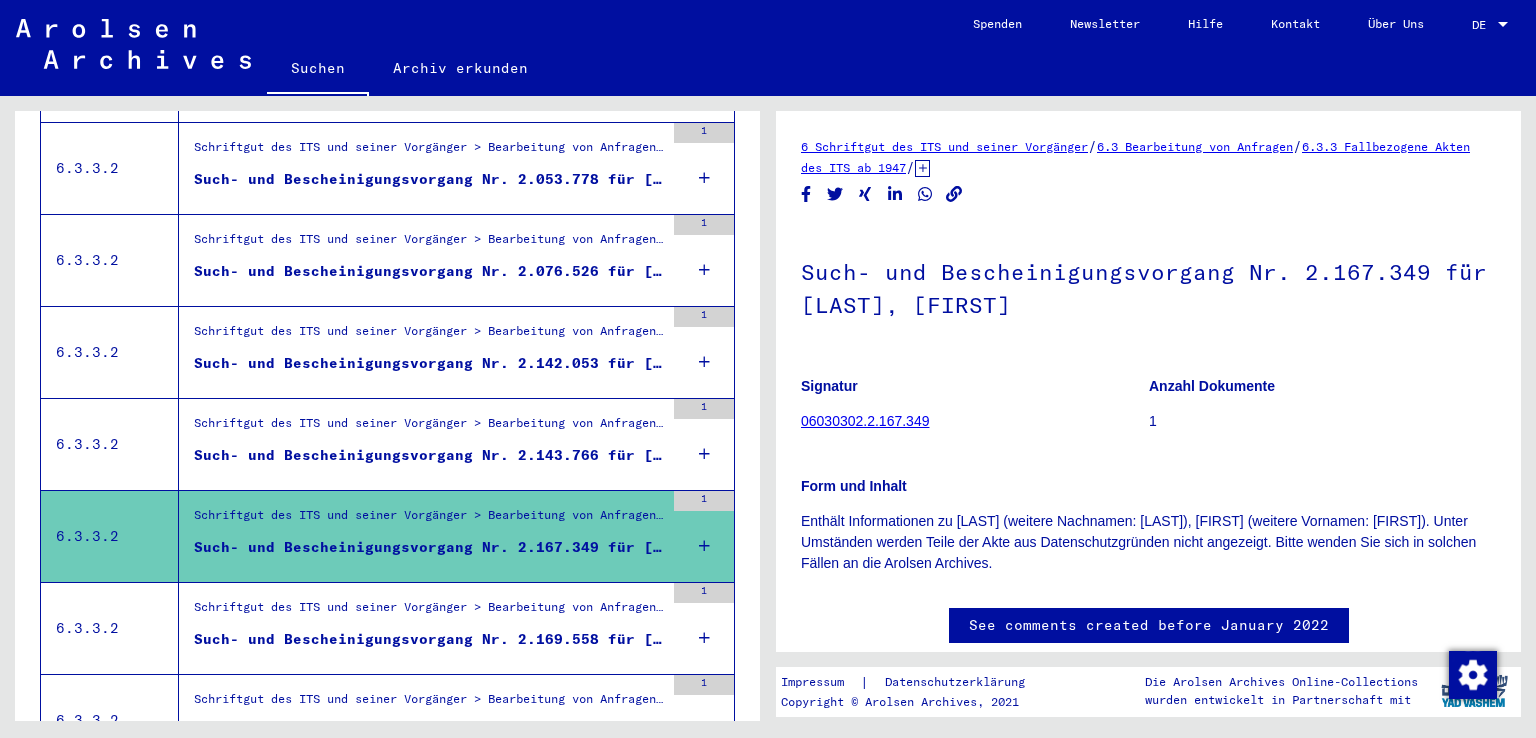 click on "Such- und Bescheinigungsvorgang Nr. 2.169.558 für [LAST], [FIRST]" at bounding box center [429, 639] 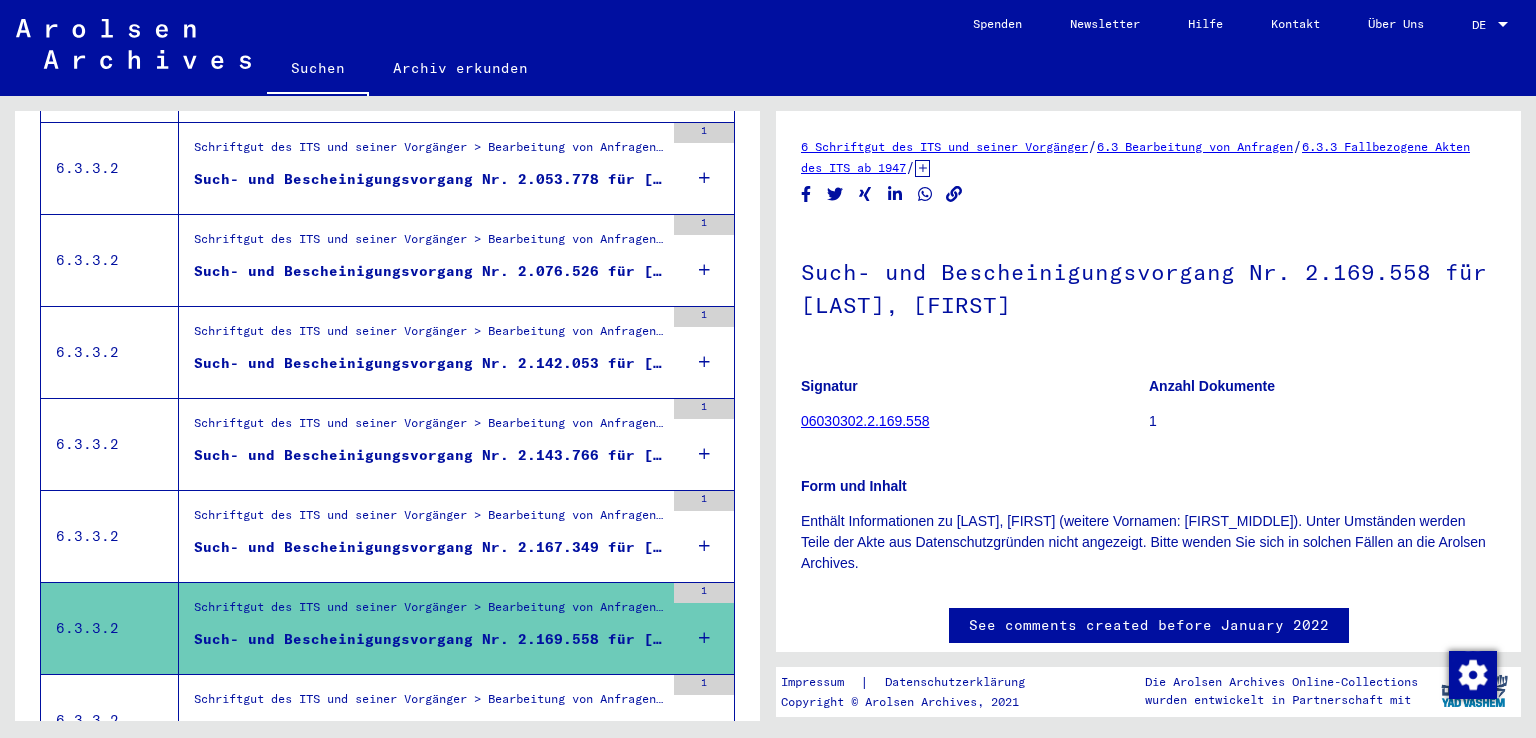 scroll, scrollTop: 0, scrollLeft: 0, axis: both 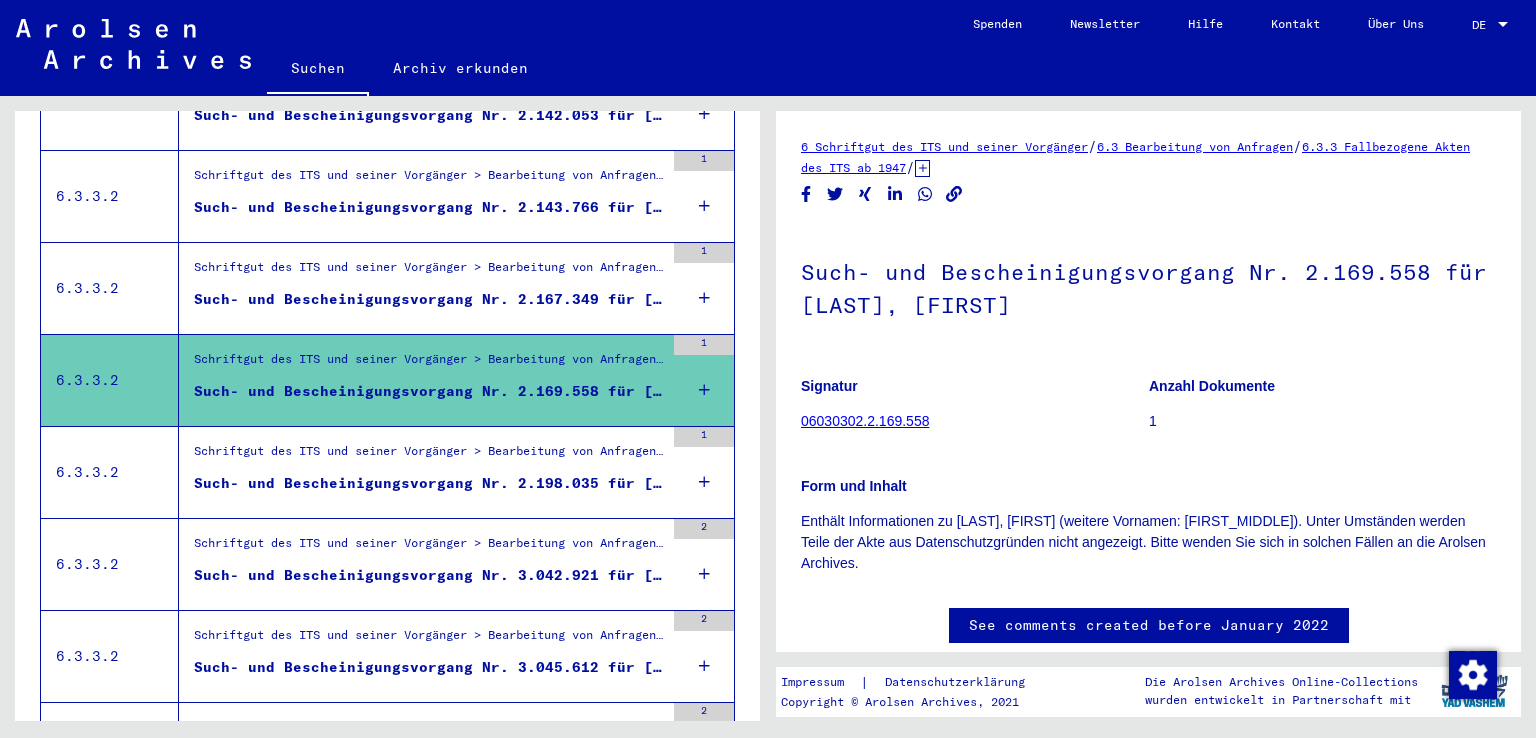 click on "Such- und Bescheinigungsvorgang Nr. 2.198.035 für [LAST], [FIRST] geboren [DATE]" at bounding box center (429, 483) 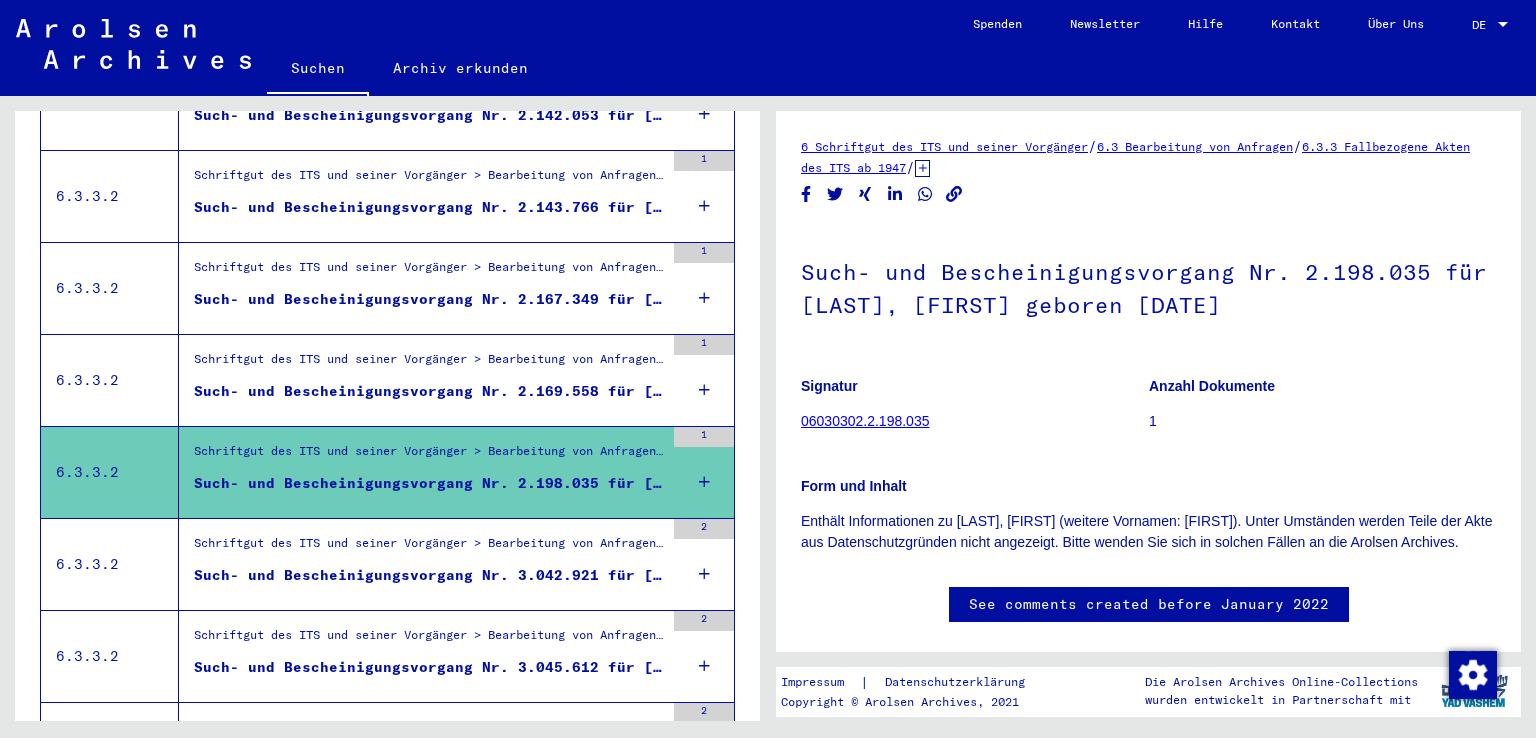 click on "Such- und Bescheinigungsvorgang Nr. 3.042.921 für [LAST], [FIRST] geboren [DATE]" at bounding box center [429, 575] 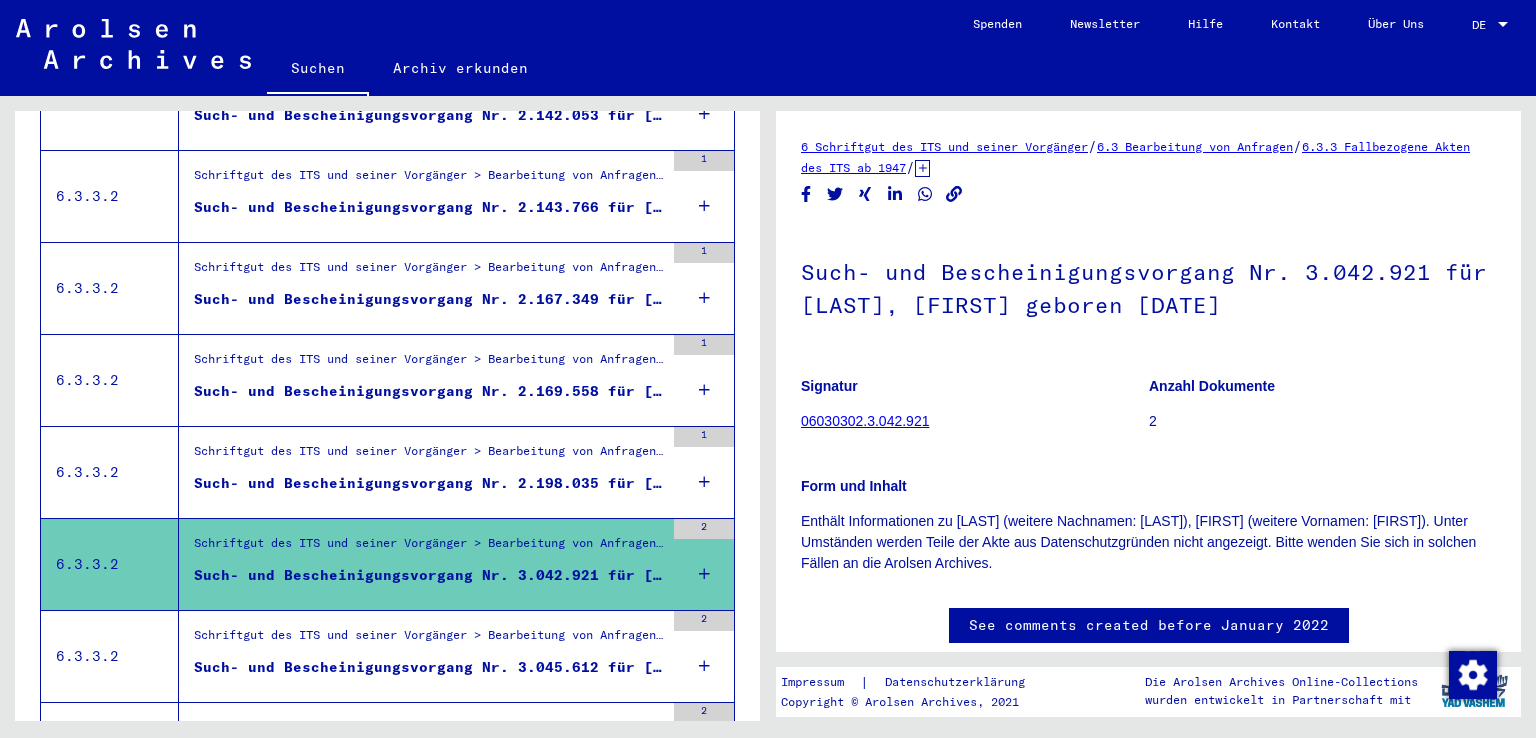 scroll, scrollTop: 0, scrollLeft: 0, axis: both 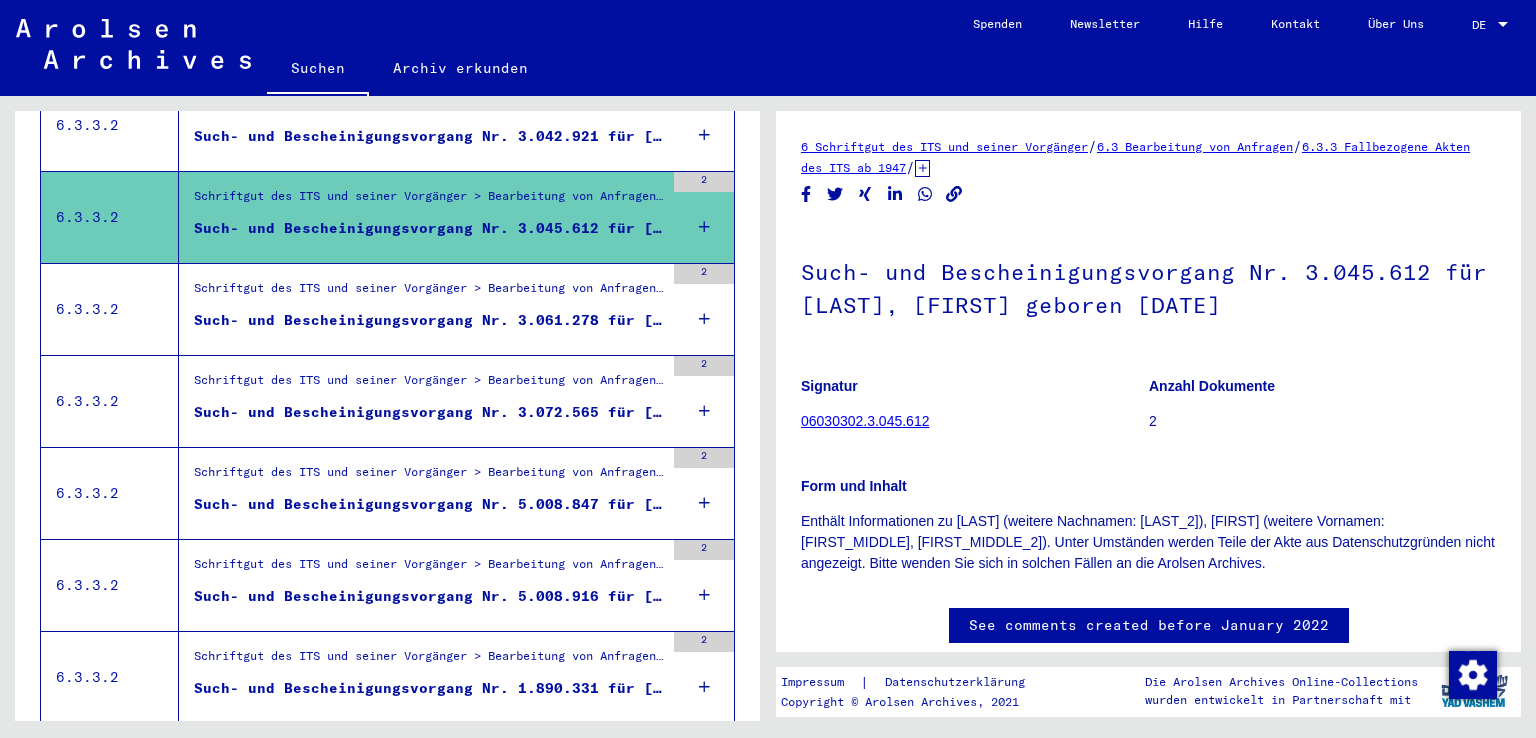 click on "Such- und Bescheinigungsvorgang Nr. 3.061.278 für [LAST], [FIRST] geboren 02.12.1926" at bounding box center (429, 320) 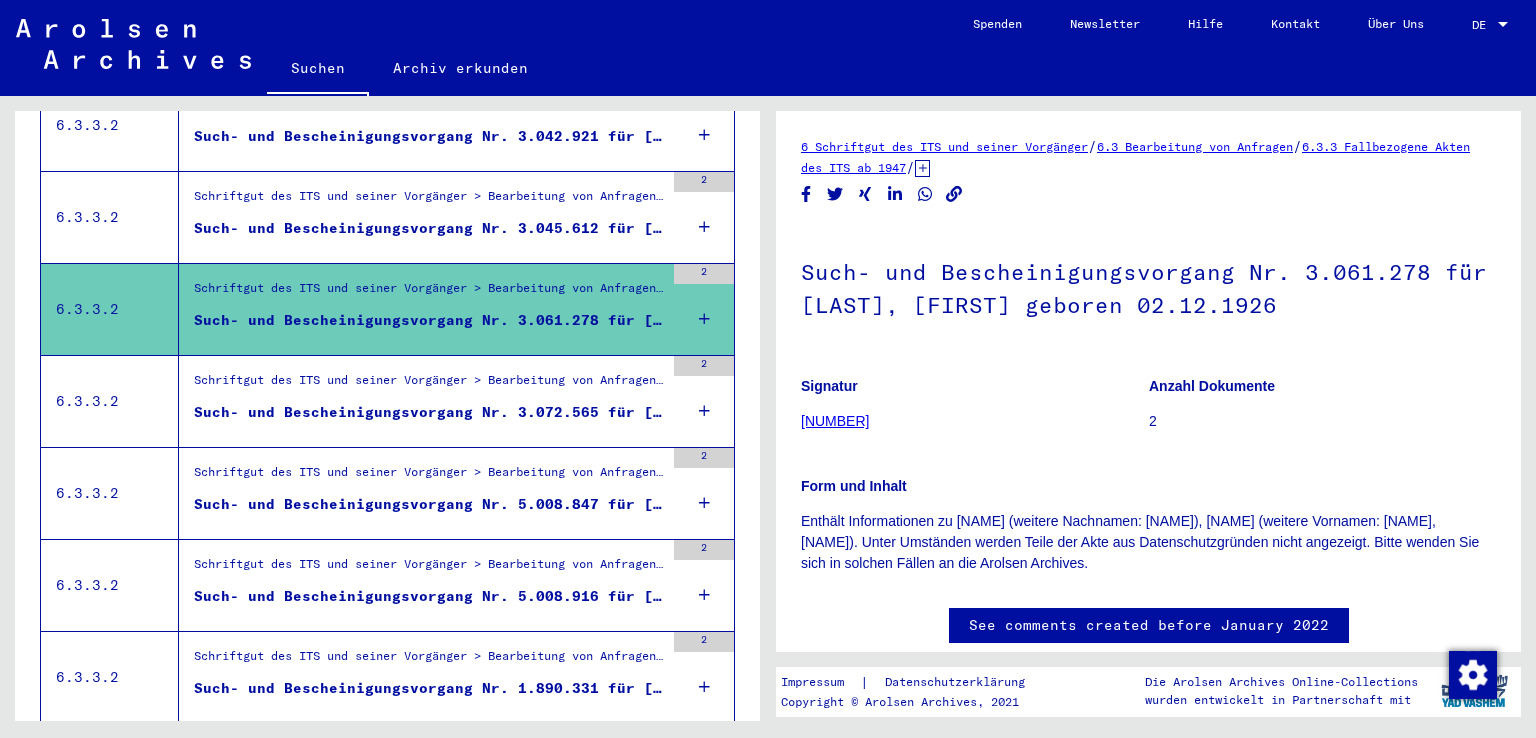 scroll, scrollTop: 0, scrollLeft: 0, axis: both 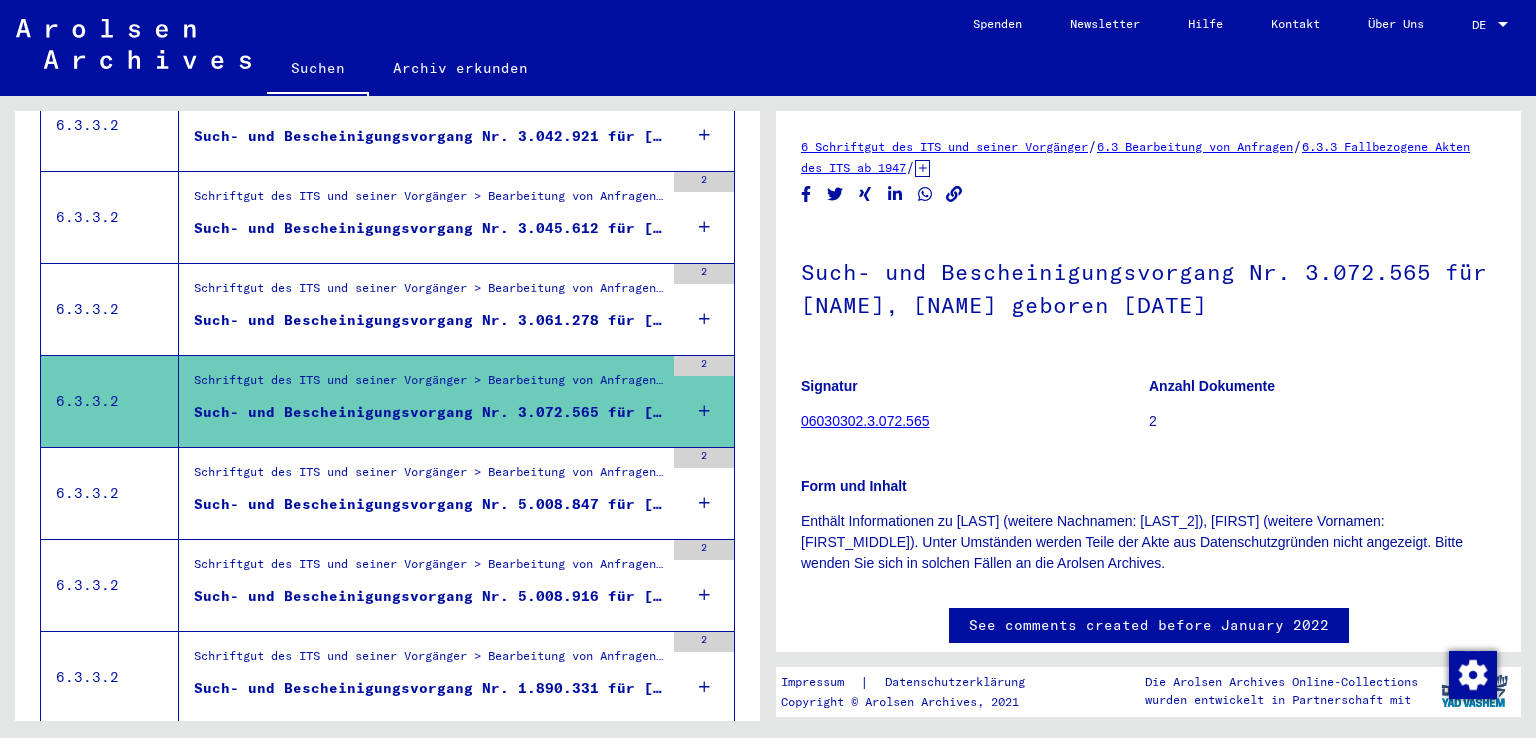 click on "Such- und Bescheinigungsvorgang Nr. 5.008.847 für [LAST], [FIRST] geboren [DATE]" at bounding box center (429, 504) 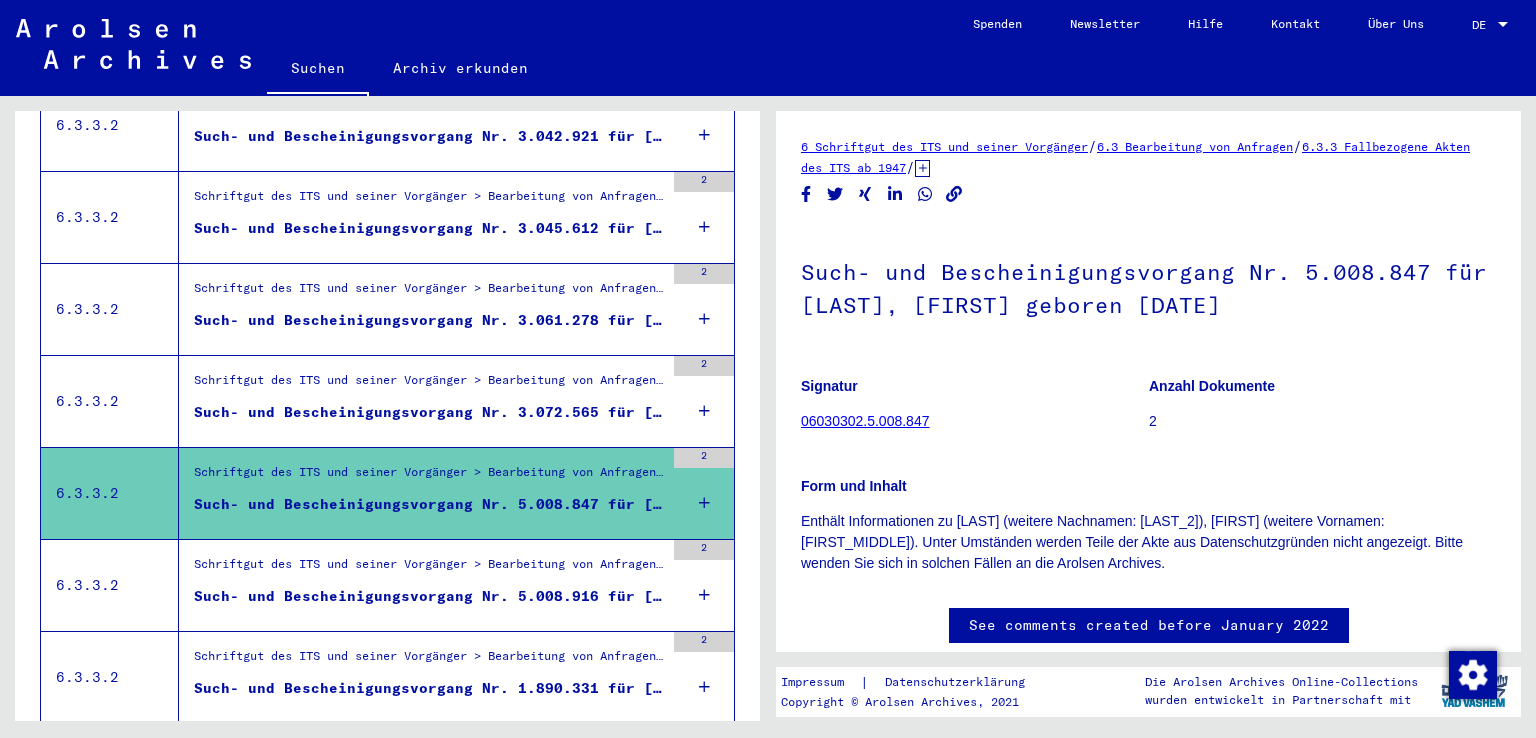 scroll, scrollTop: 0, scrollLeft: 0, axis: both 